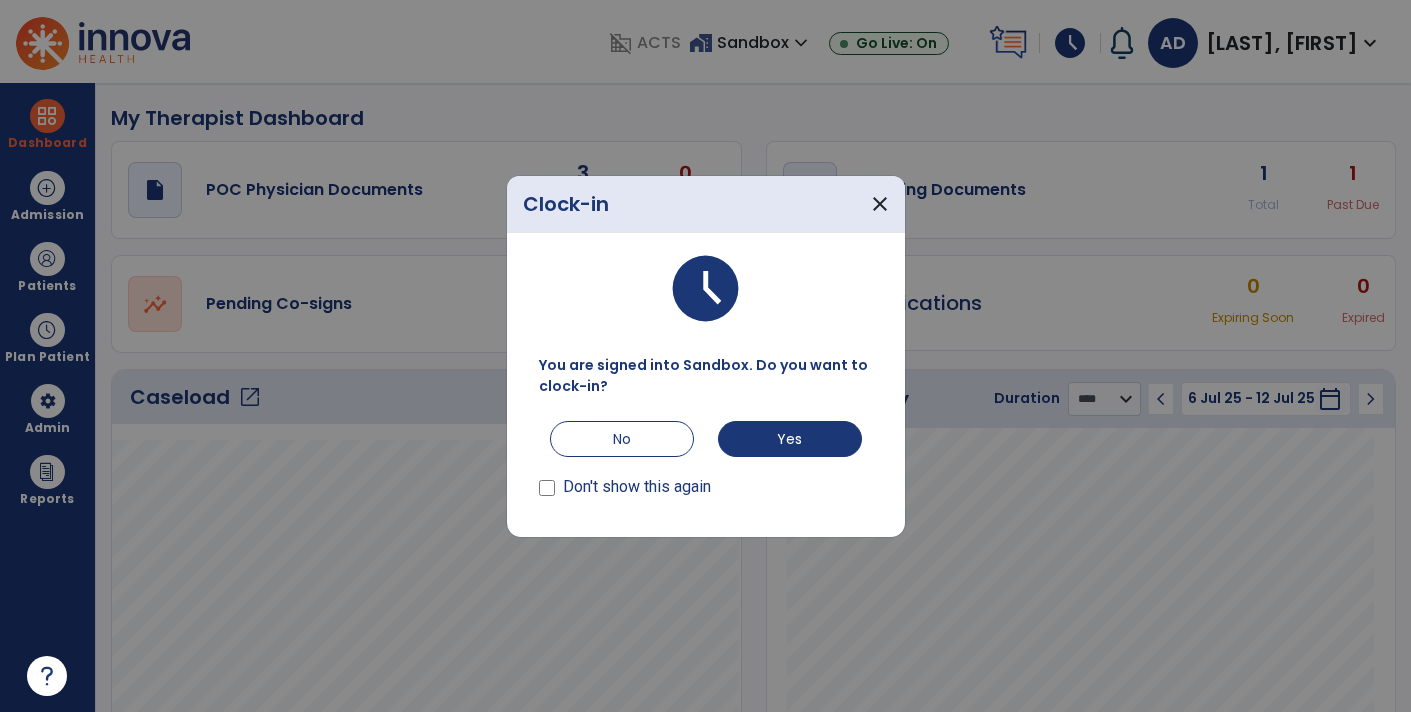 select on "****" 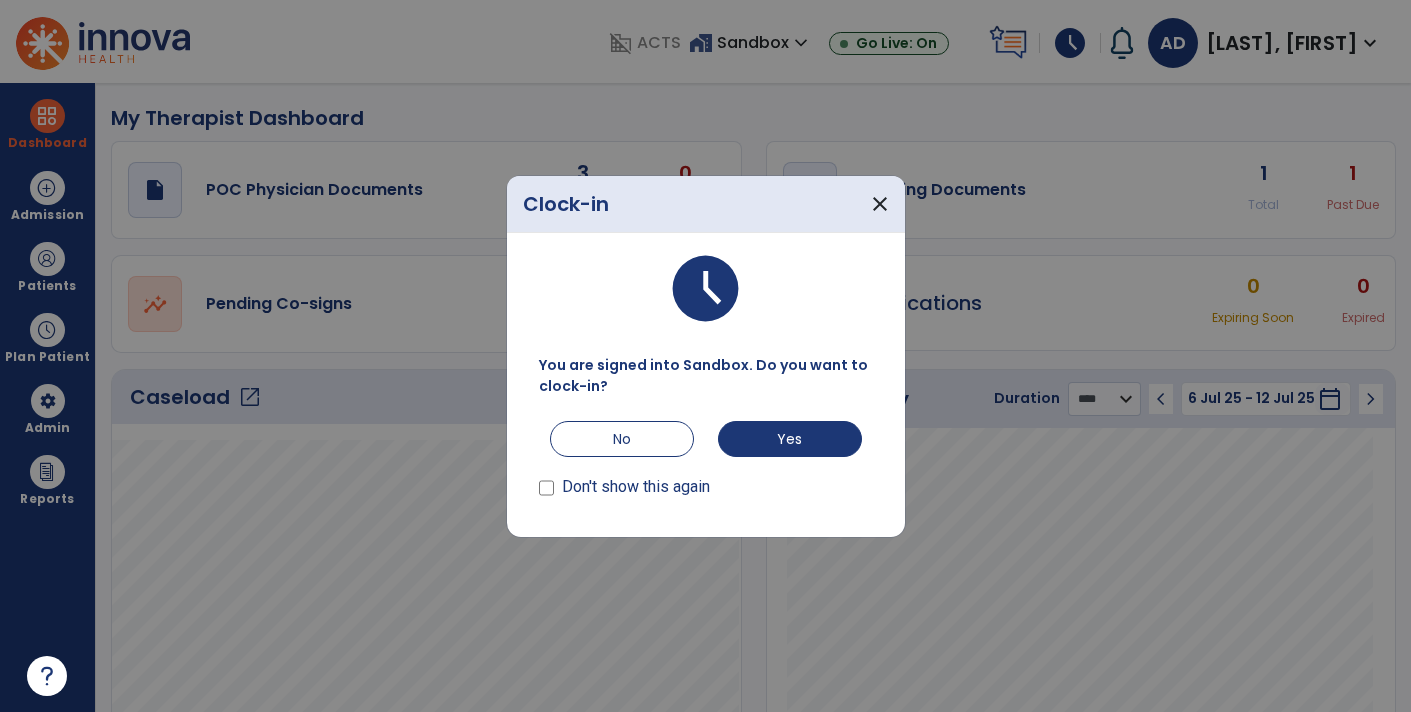 scroll, scrollTop: 0, scrollLeft: 0, axis: both 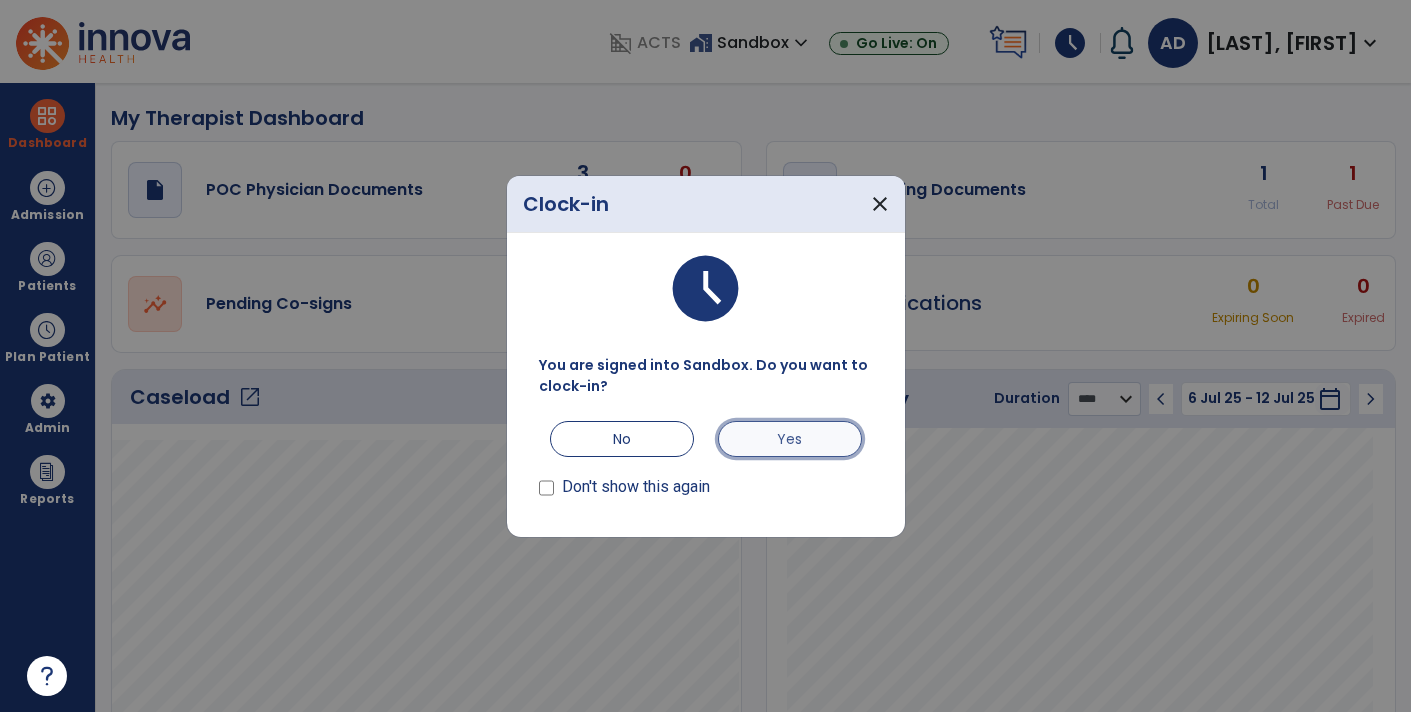 click on "Yes" at bounding box center [790, 439] 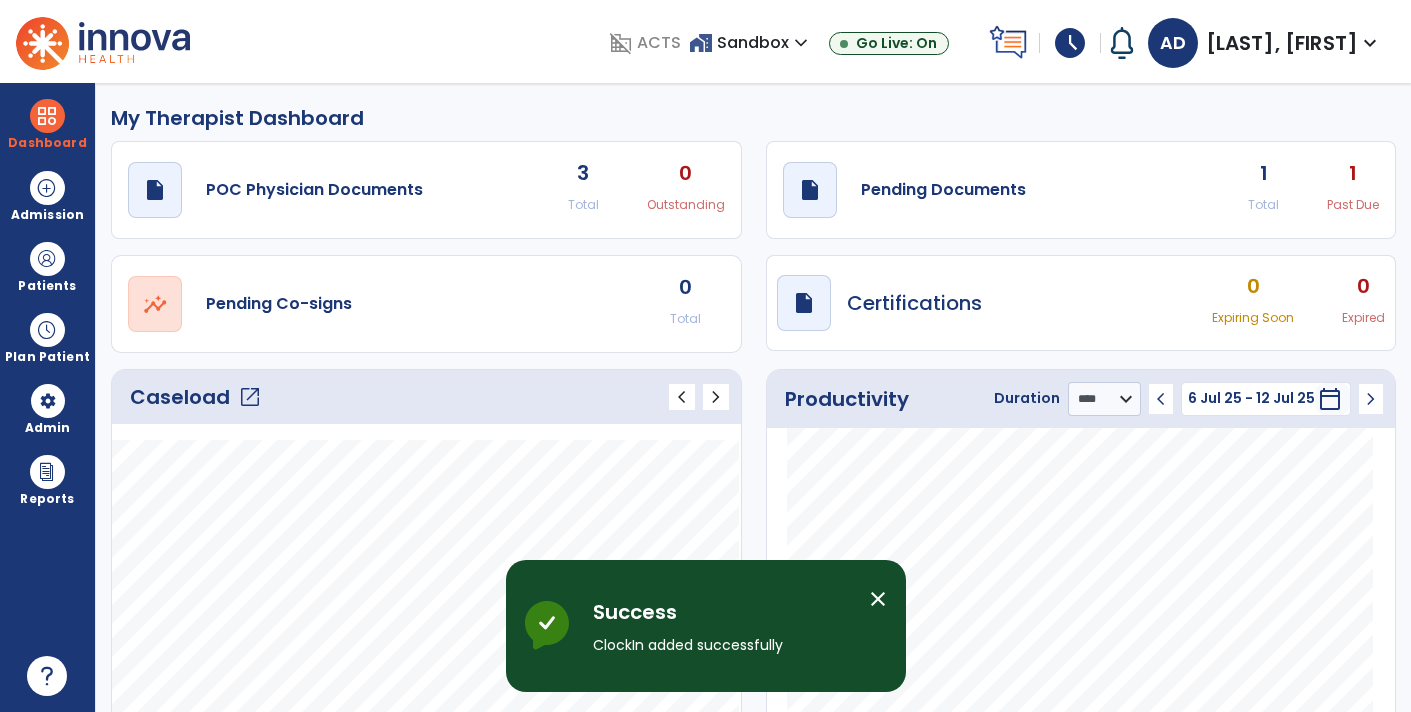 type on "*****" 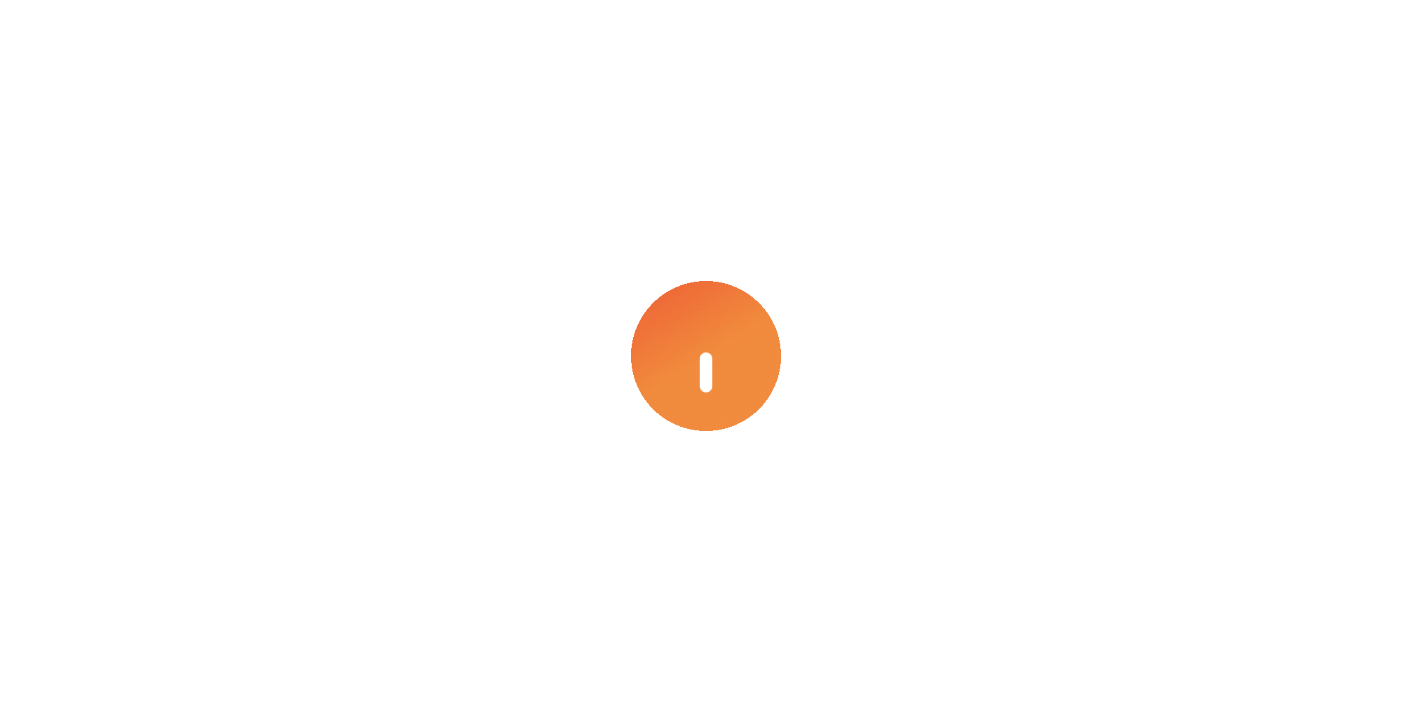 scroll, scrollTop: 0, scrollLeft: 0, axis: both 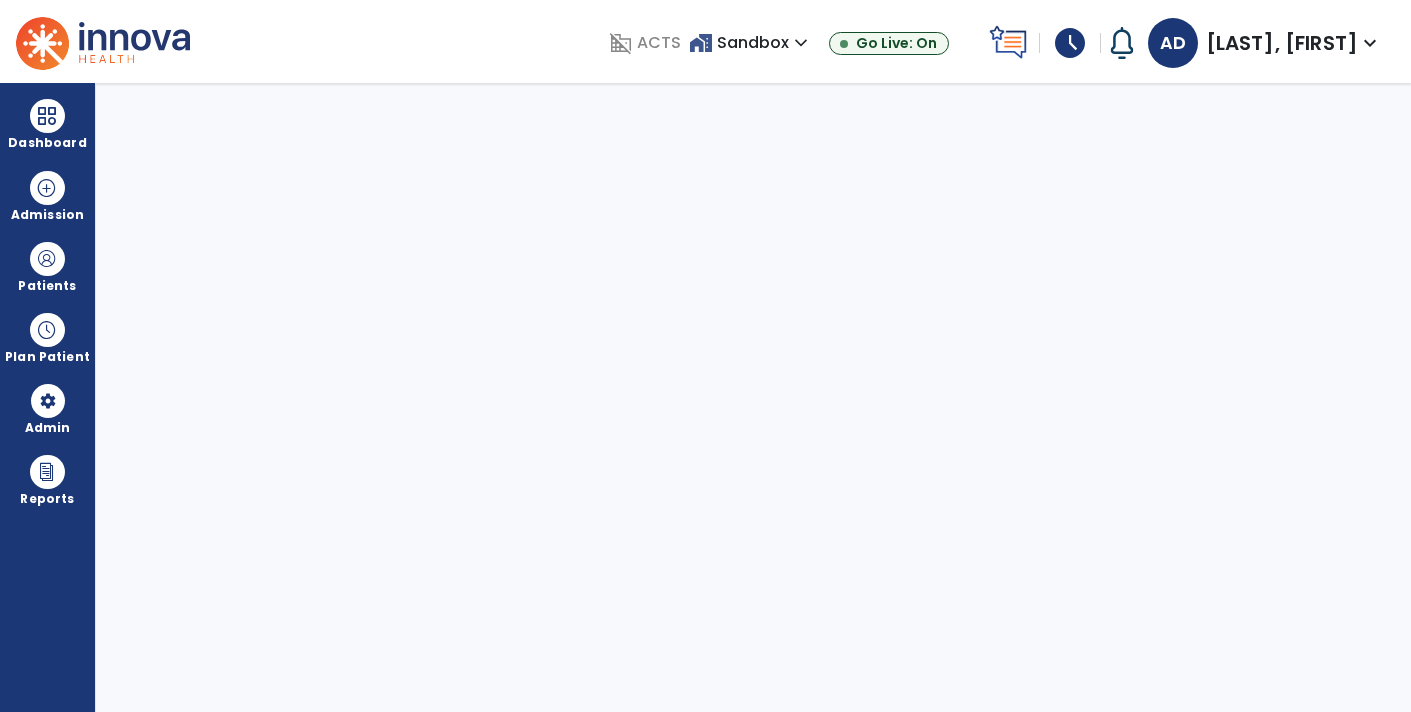 select on "****" 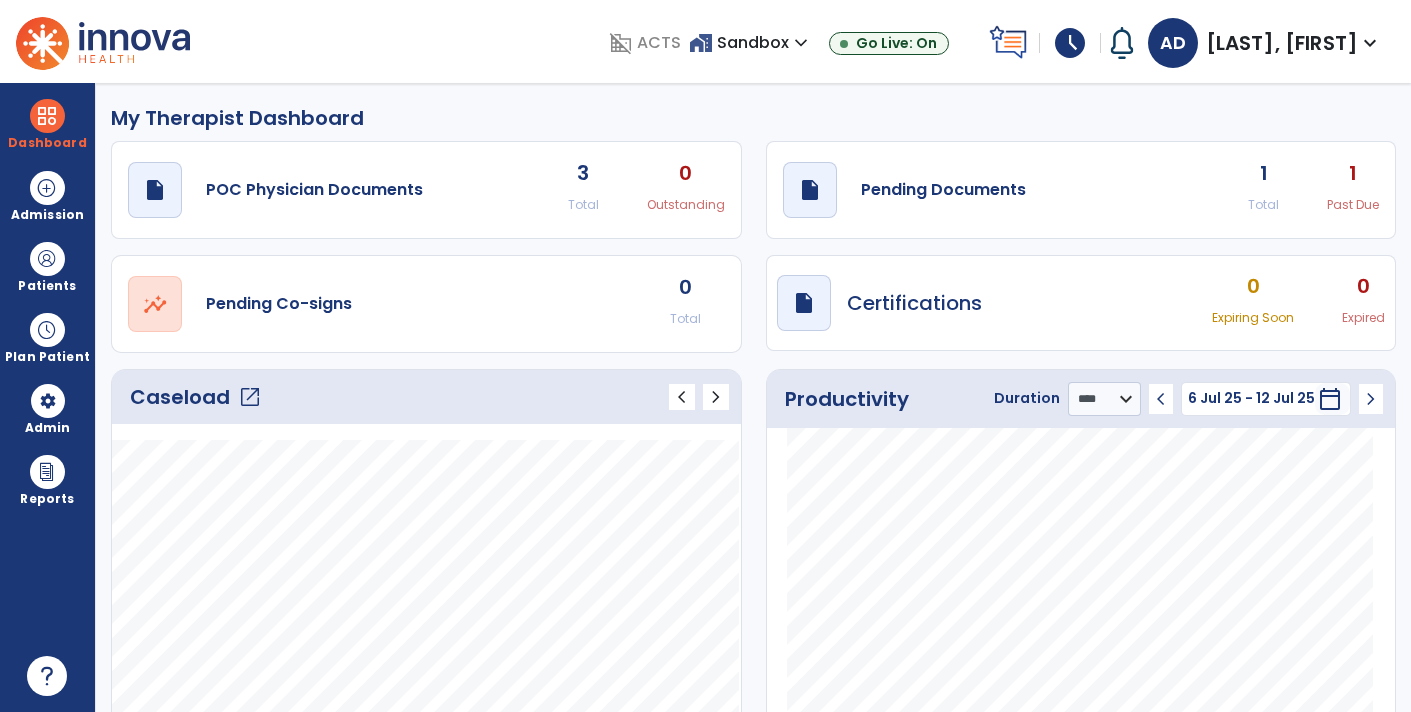 click 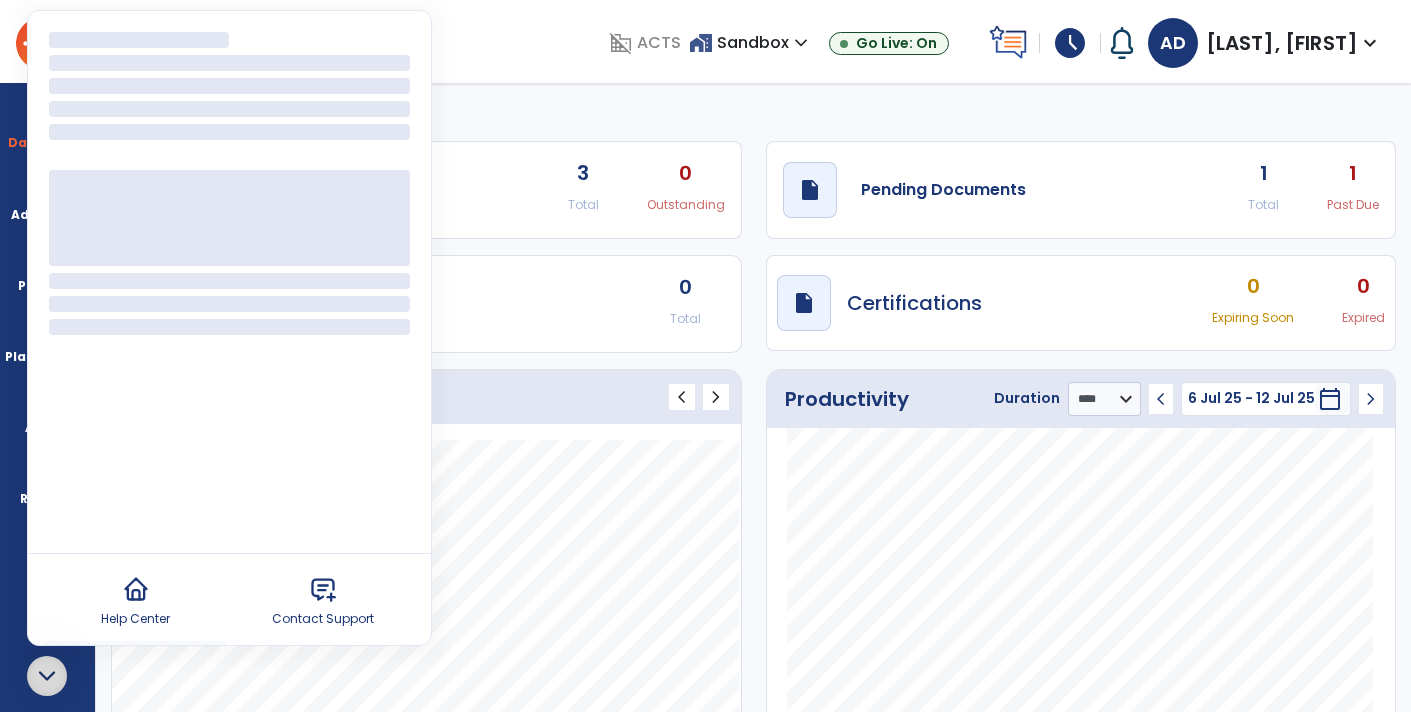 click 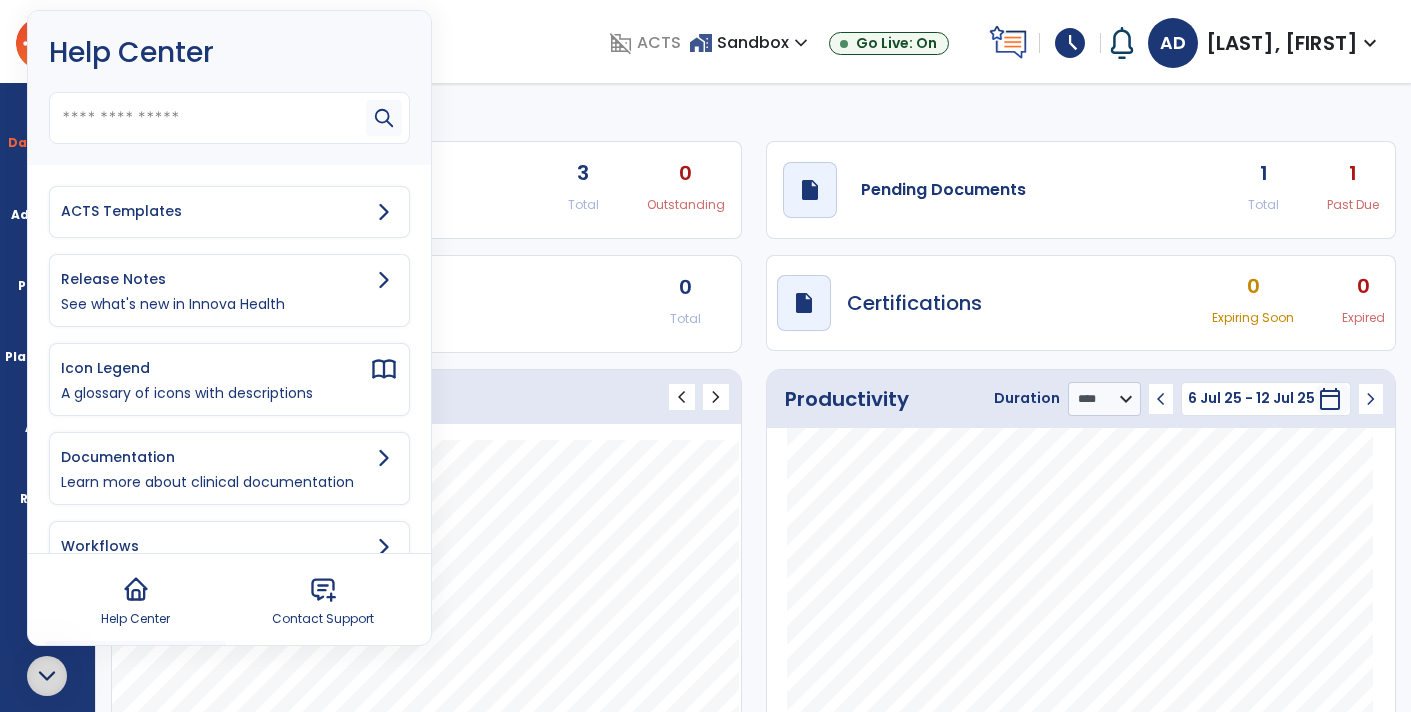 click on "ACTS Templates" at bounding box center [229, 212] 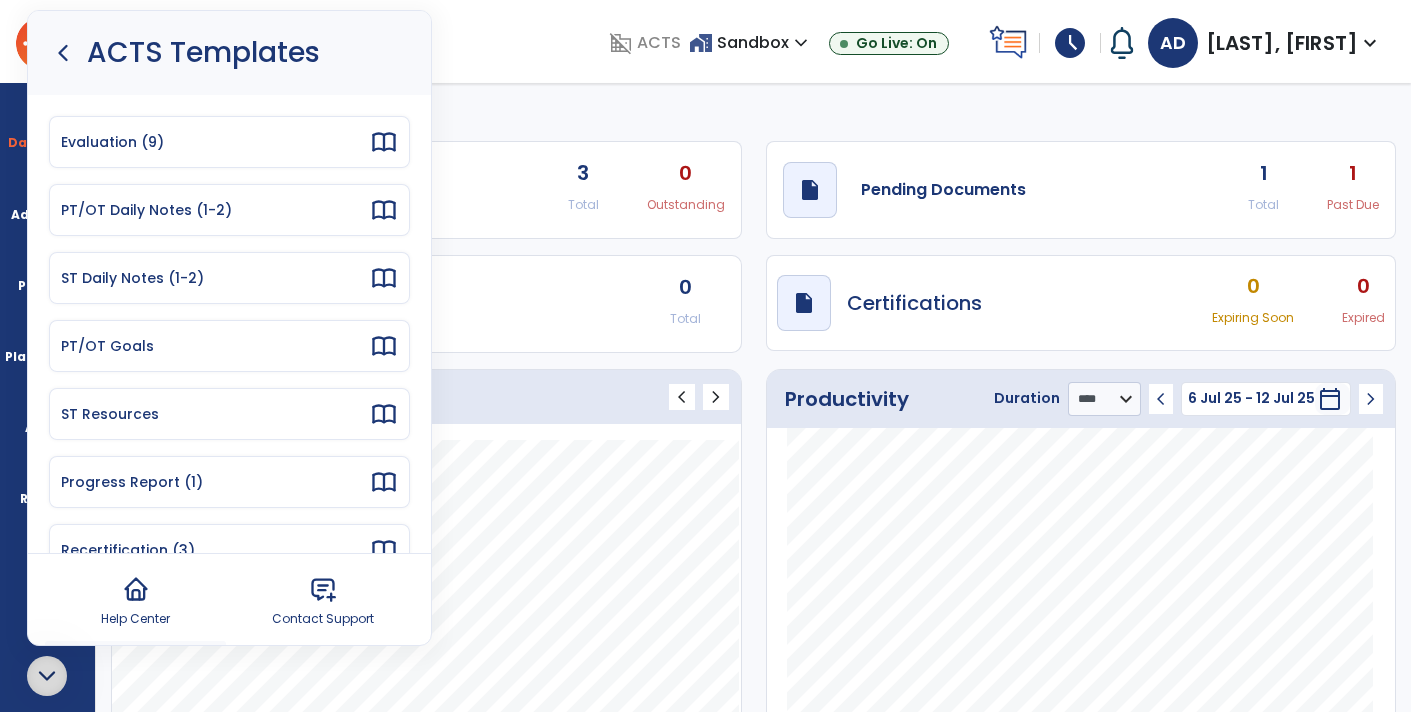 click on "Evaluation (9)" at bounding box center [215, 142] 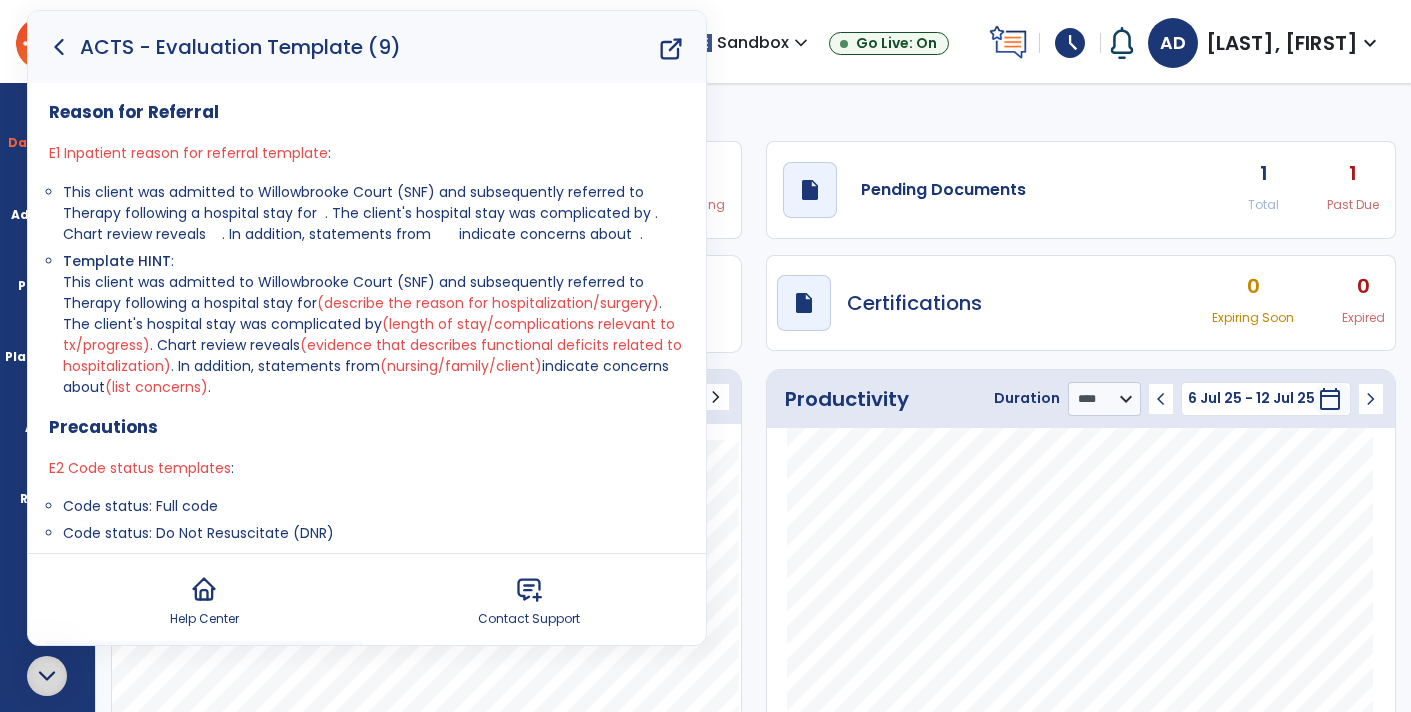click 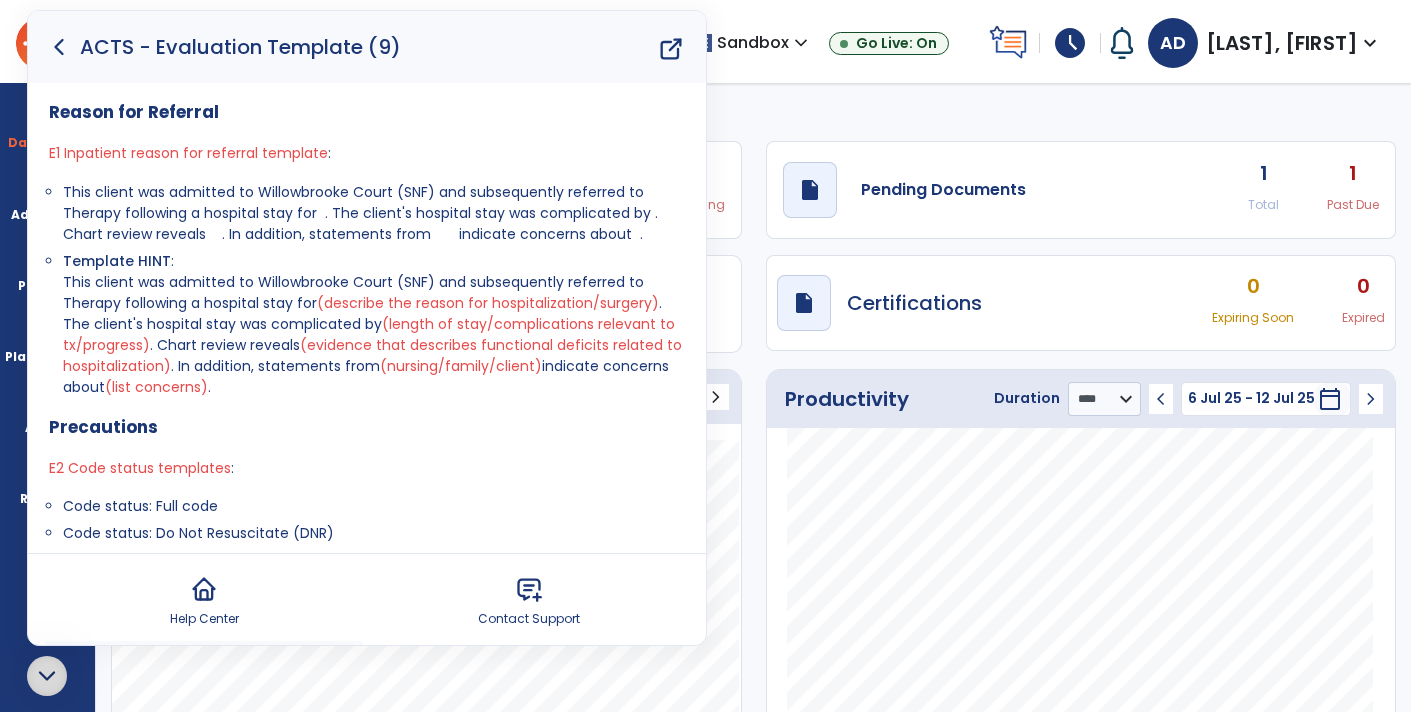 click 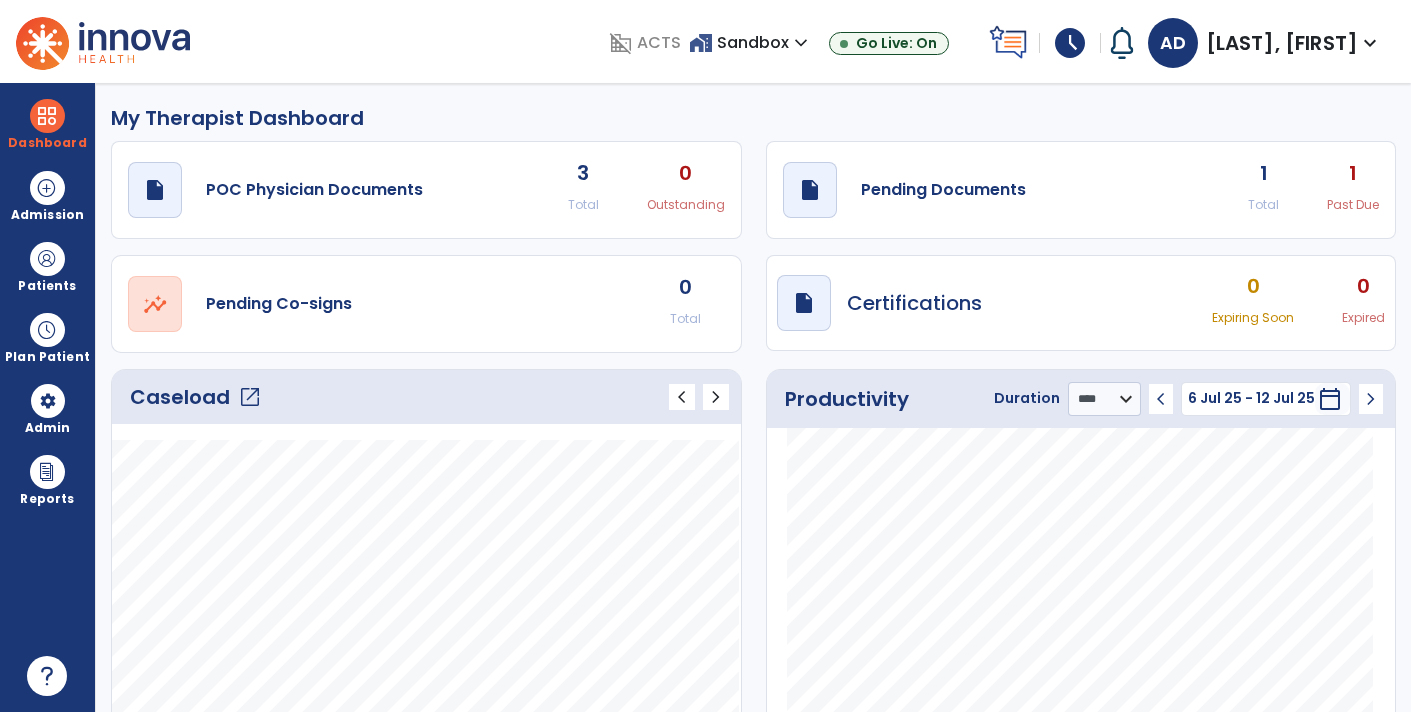 click 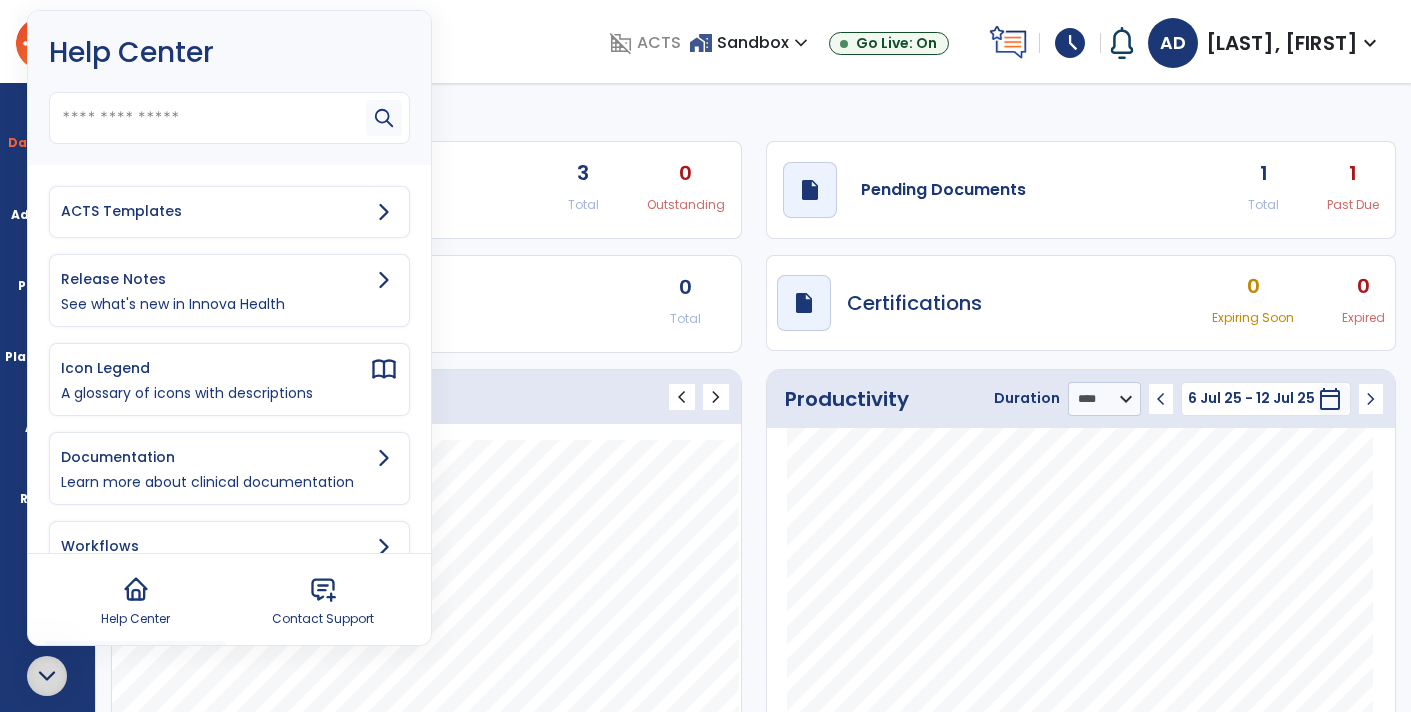 click 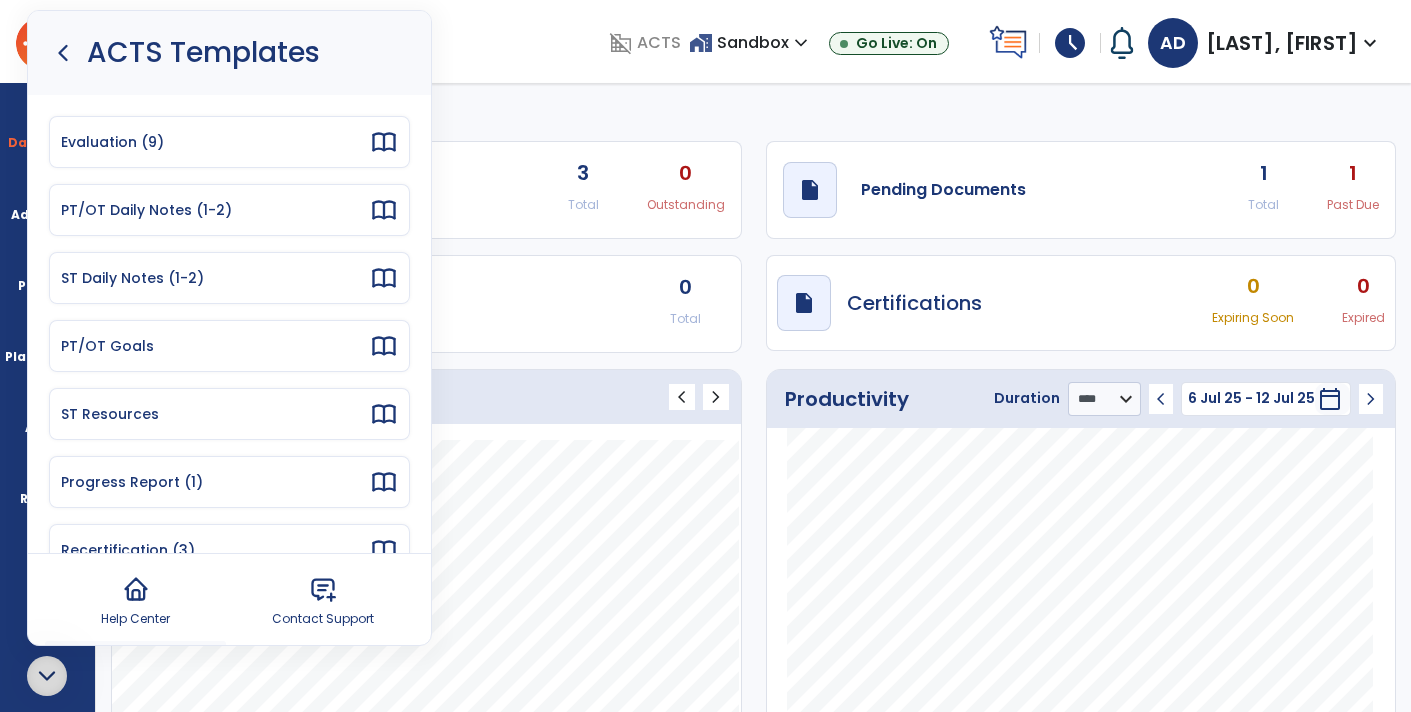click on "PT/OT Daily Notes (1-2)" at bounding box center (229, 210) 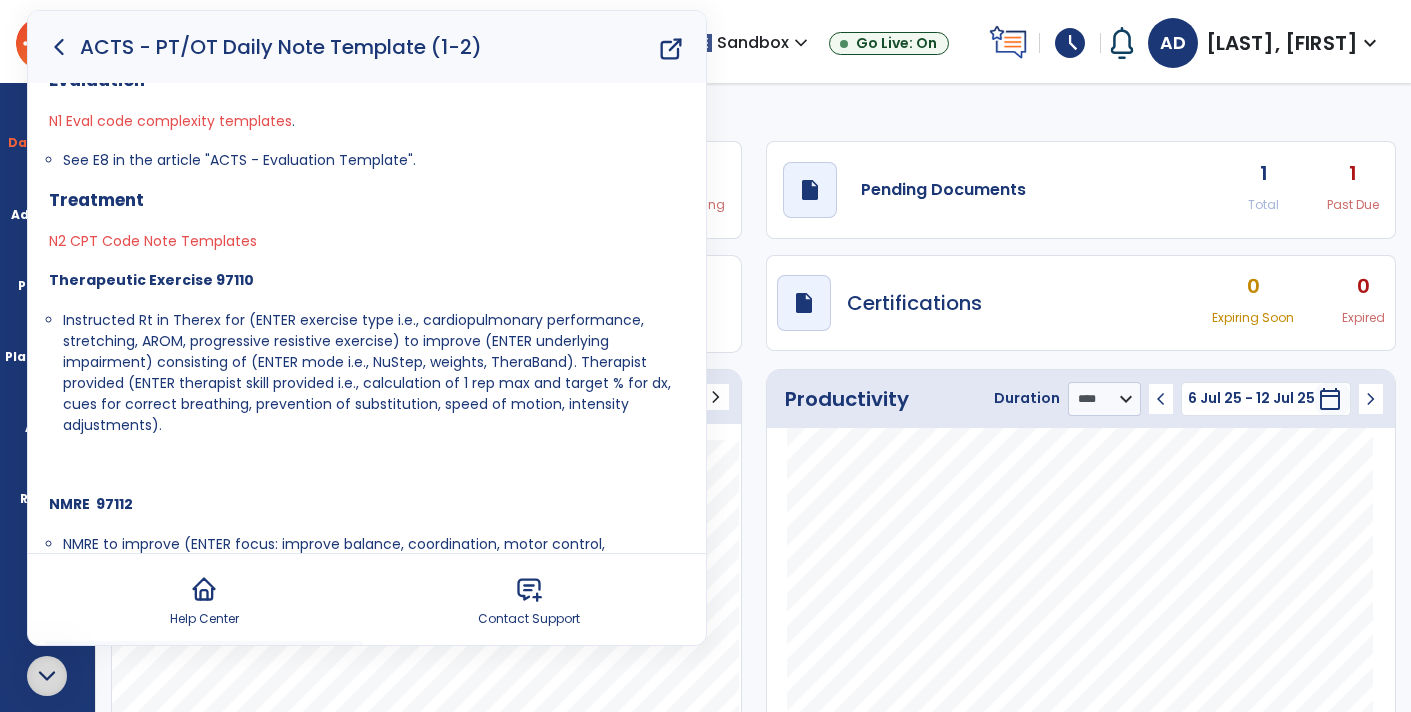 scroll, scrollTop: 33, scrollLeft: 0, axis: vertical 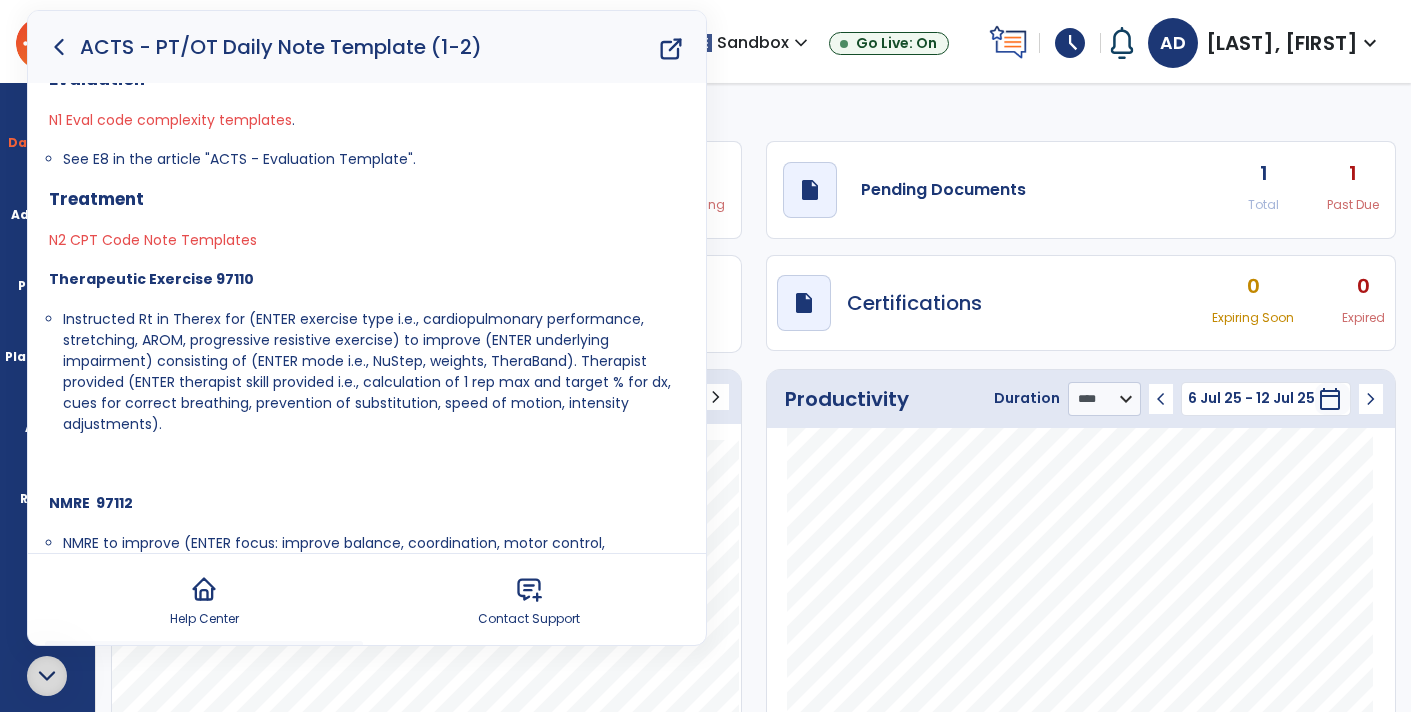 click 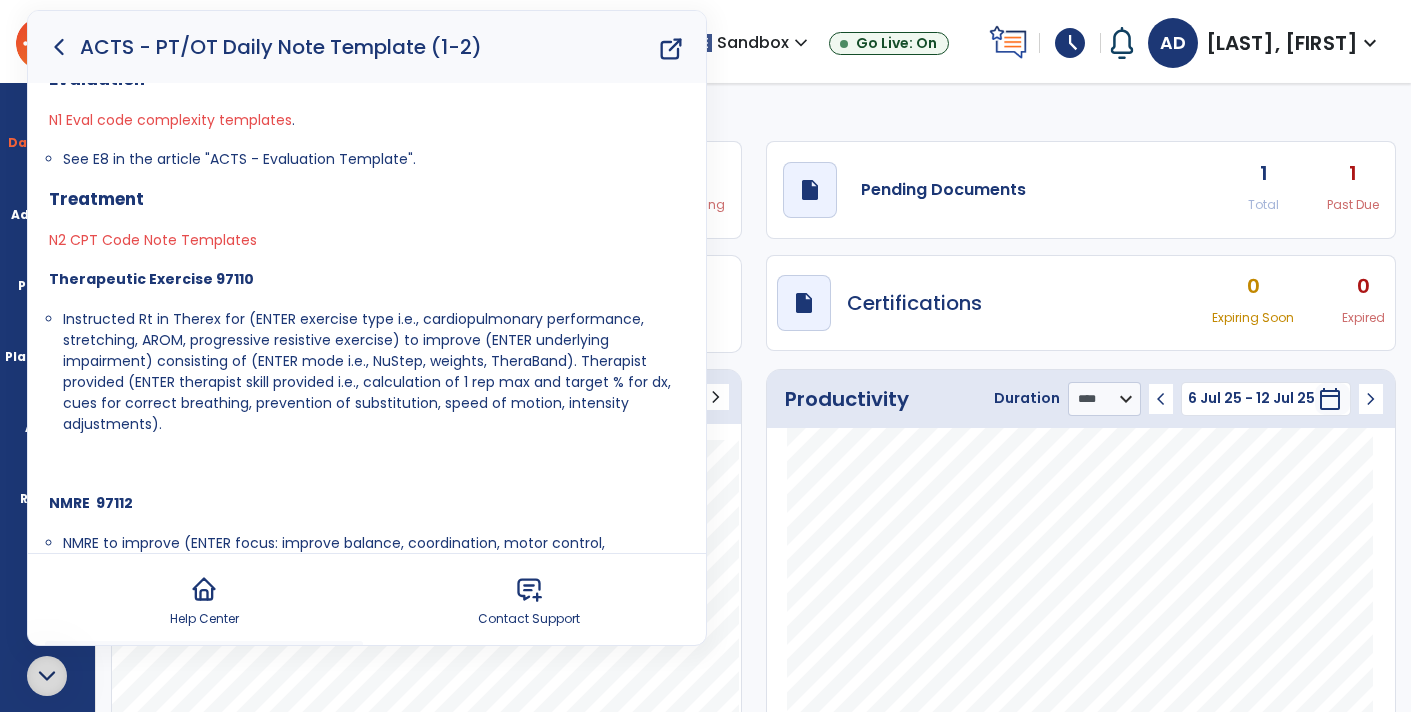 click at bounding box center [47, 676] 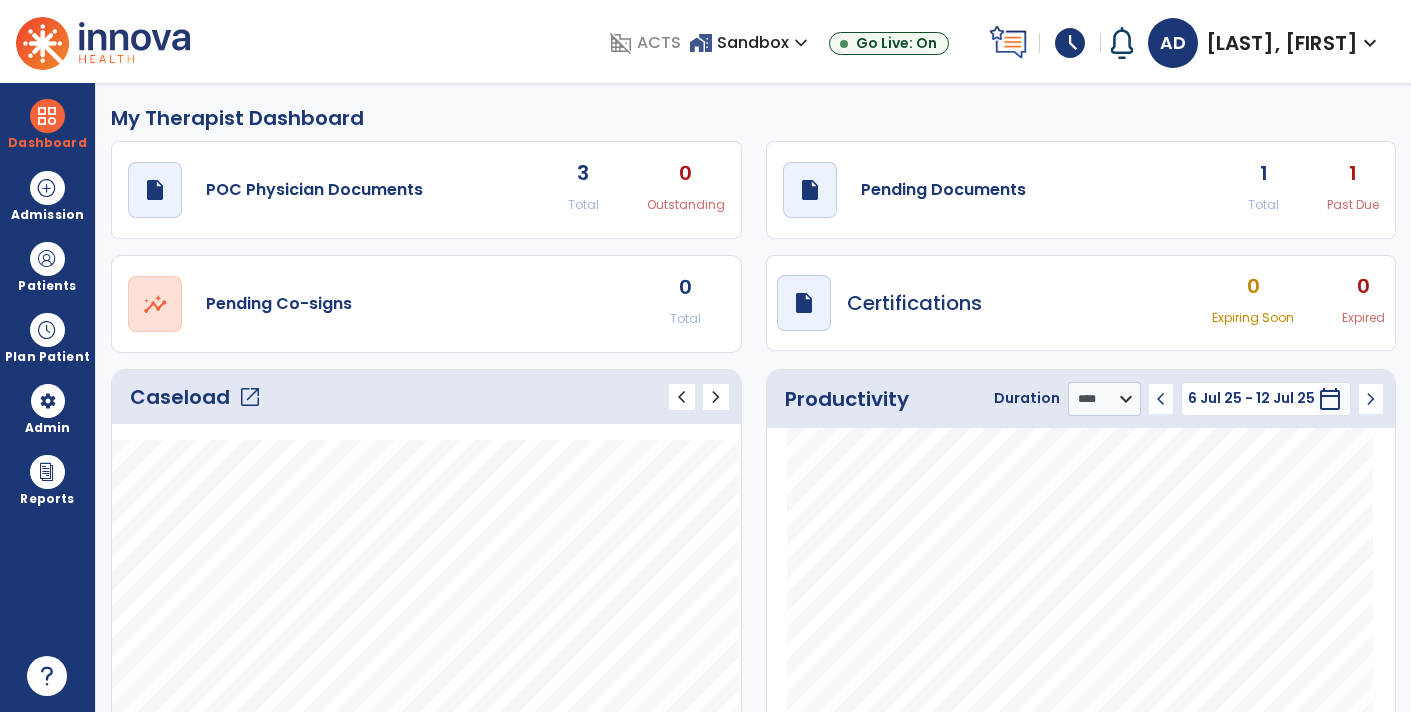 scroll, scrollTop: 0, scrollLeft: 0, axis: both 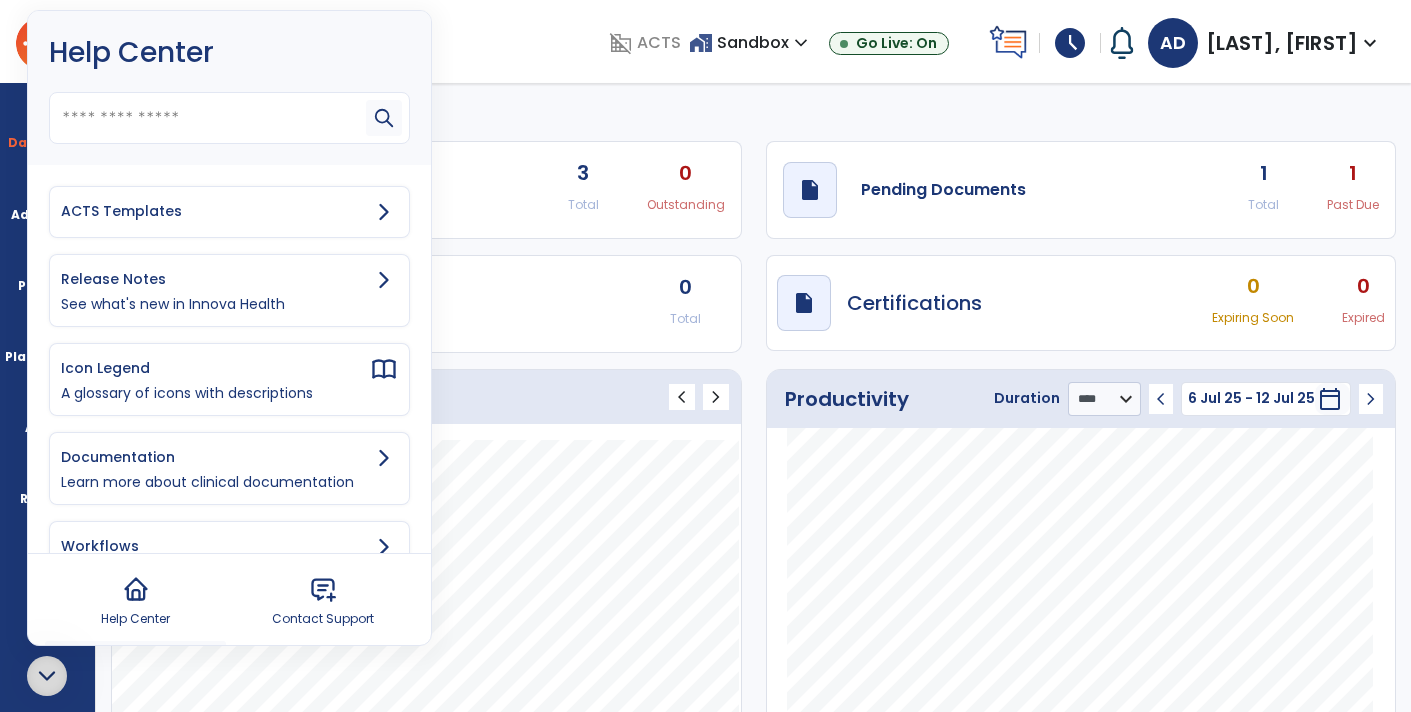 click 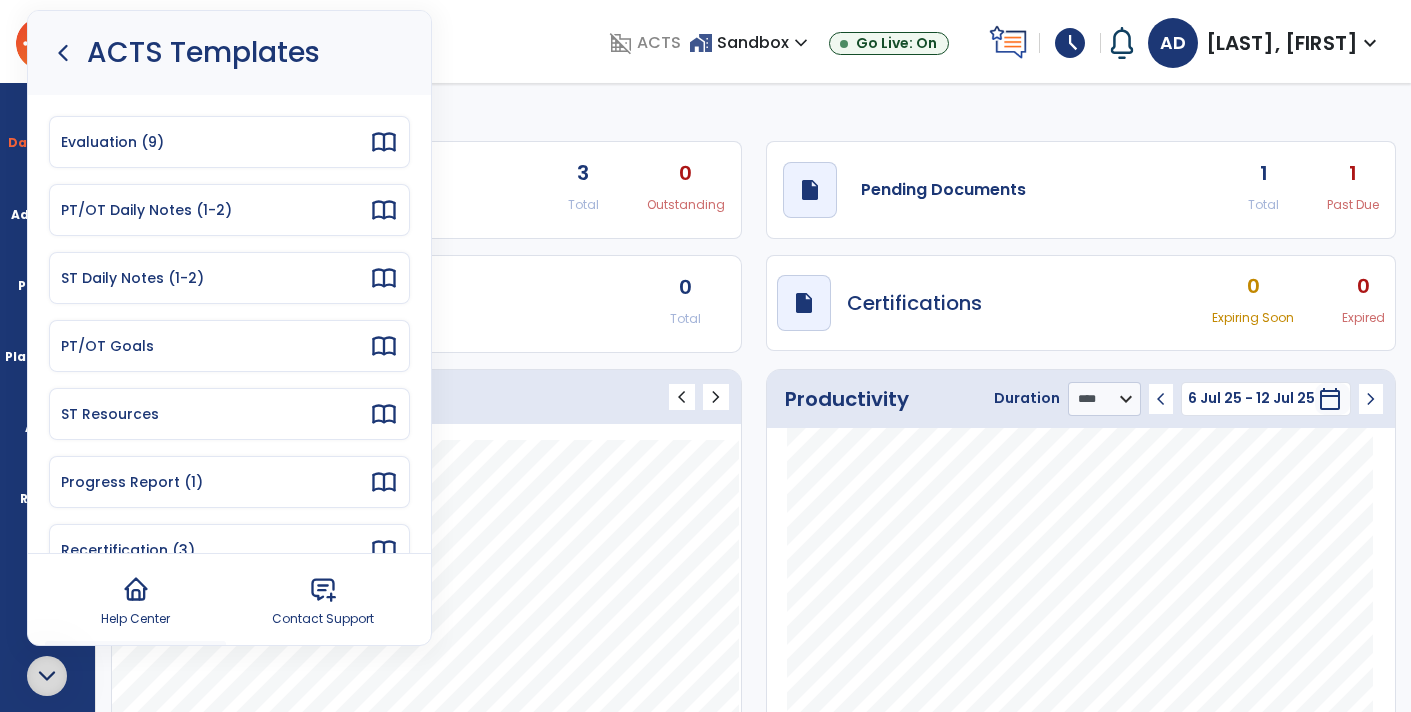 click 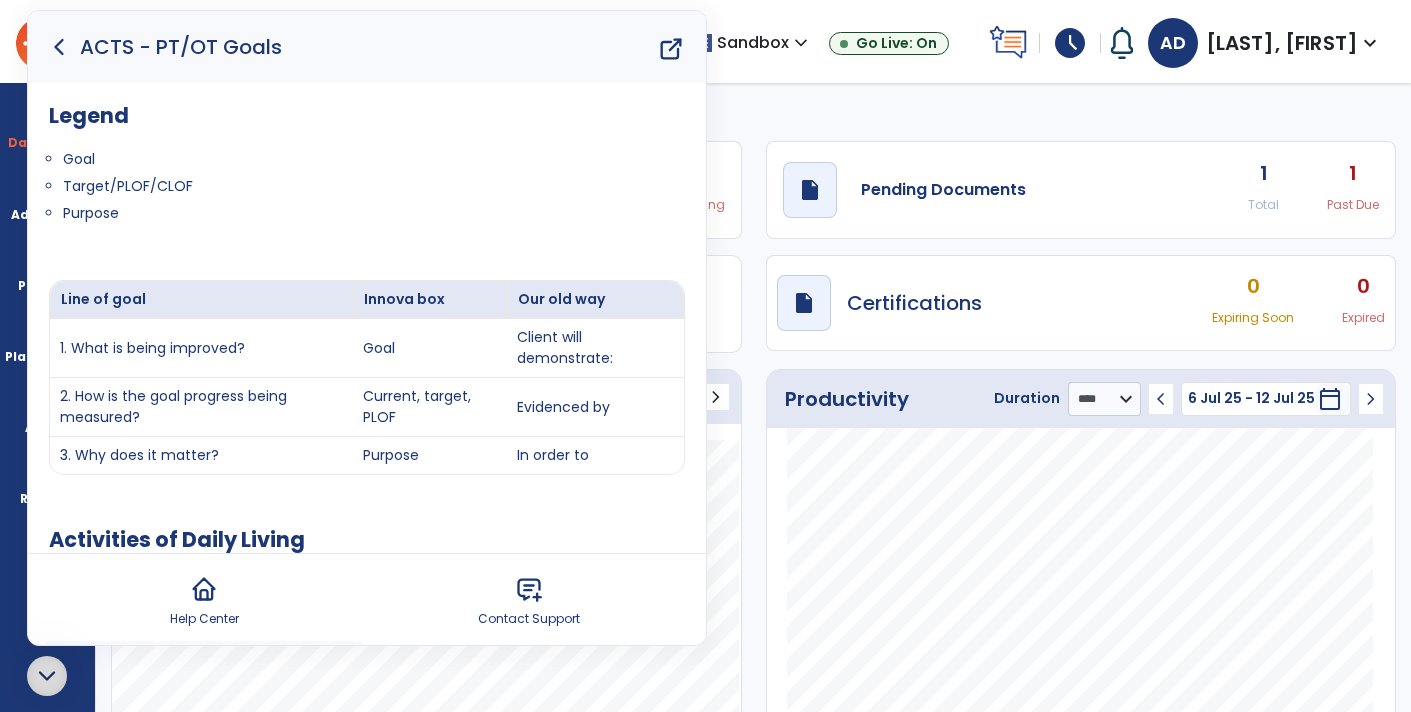 click 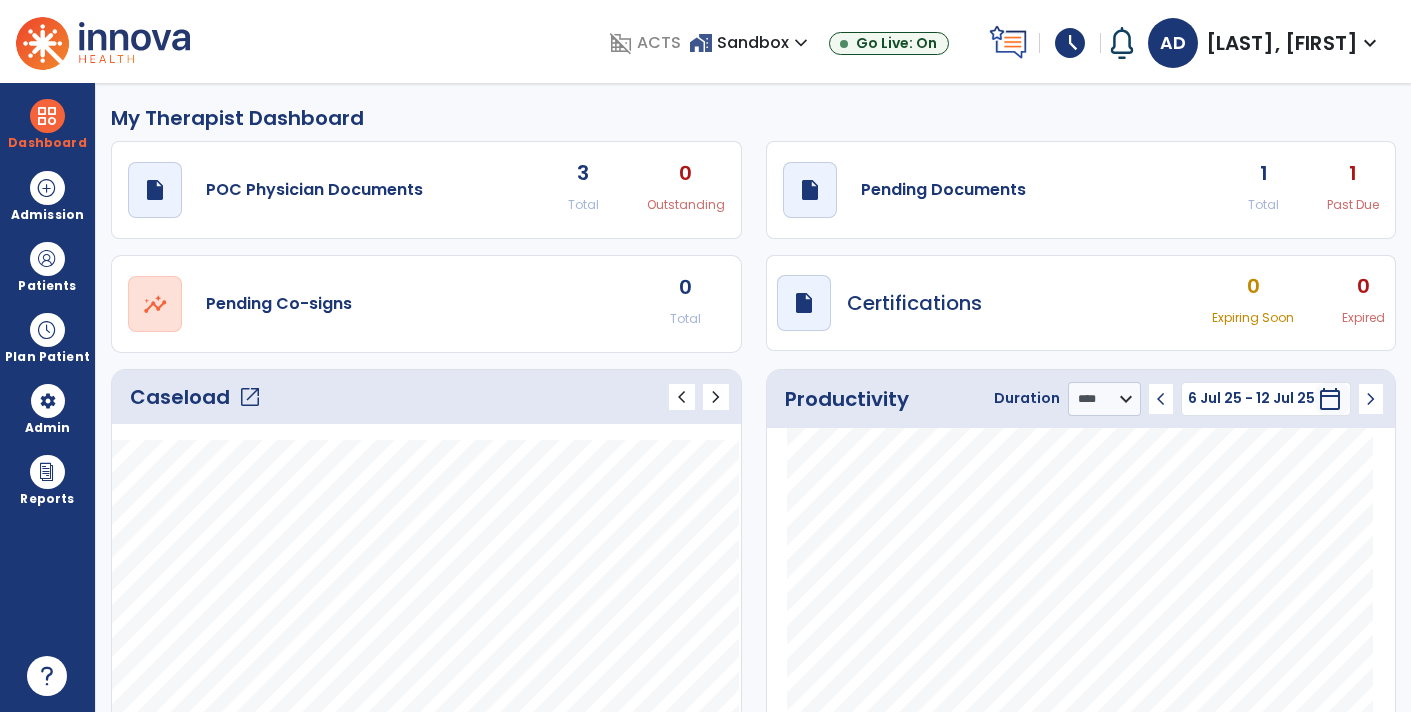 click on "Dashboard  dashboard  Therapist Dashboard  view_quilt  Operations Dashboard Admission Patients  format_list_bulleted  Patient List  space_dashboard  Patient Board  insert_chart  PDPM Board Plan Patient  event_note  Planner  content_paste_go  Scheduler  content_paste_go  Whiteboard Admin  manage_accounts  Users Reports  export_notes  Billing Exports  note_alt  EOM Report  event_note  Minutes By Payor  inbox_customize  Service Log  playlist_add_check  Triple Check Report" at bounding box center (48, 397) 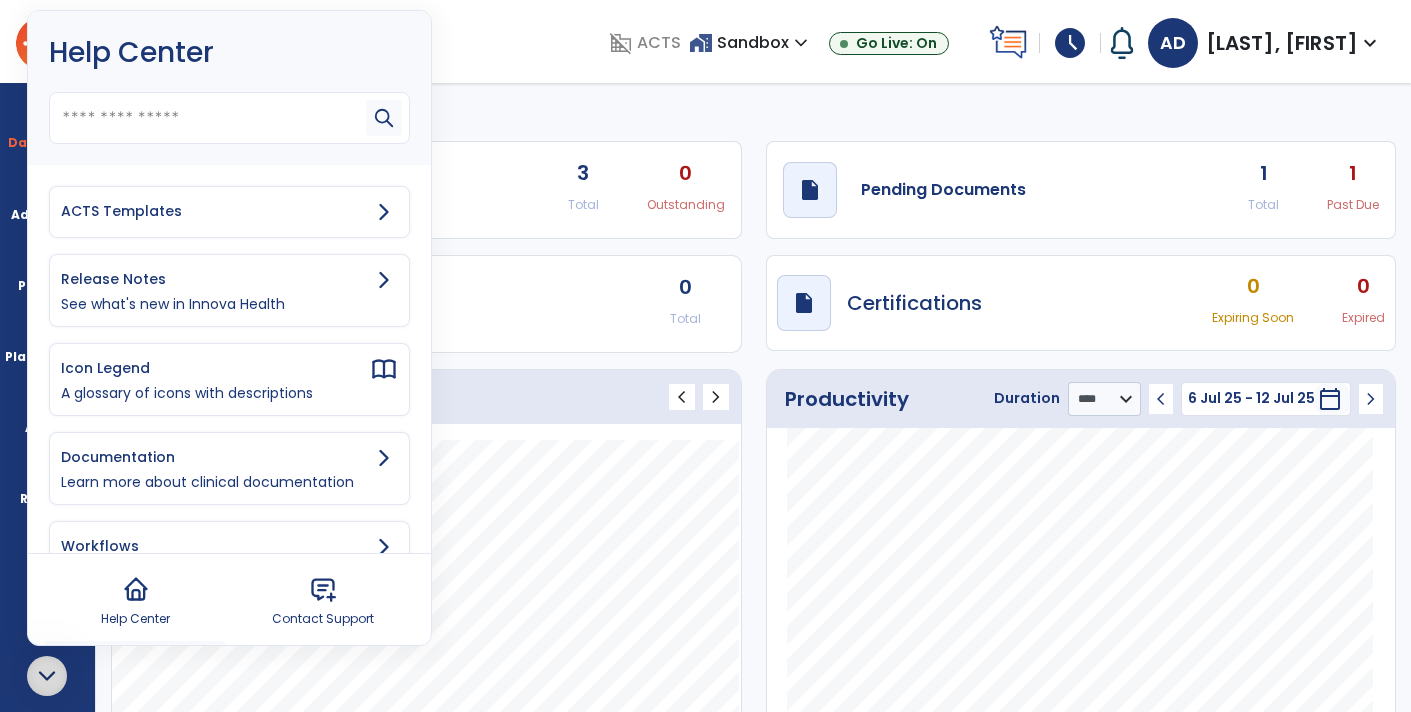 click on "ACTS Templates" at bounding box center (215, 211) 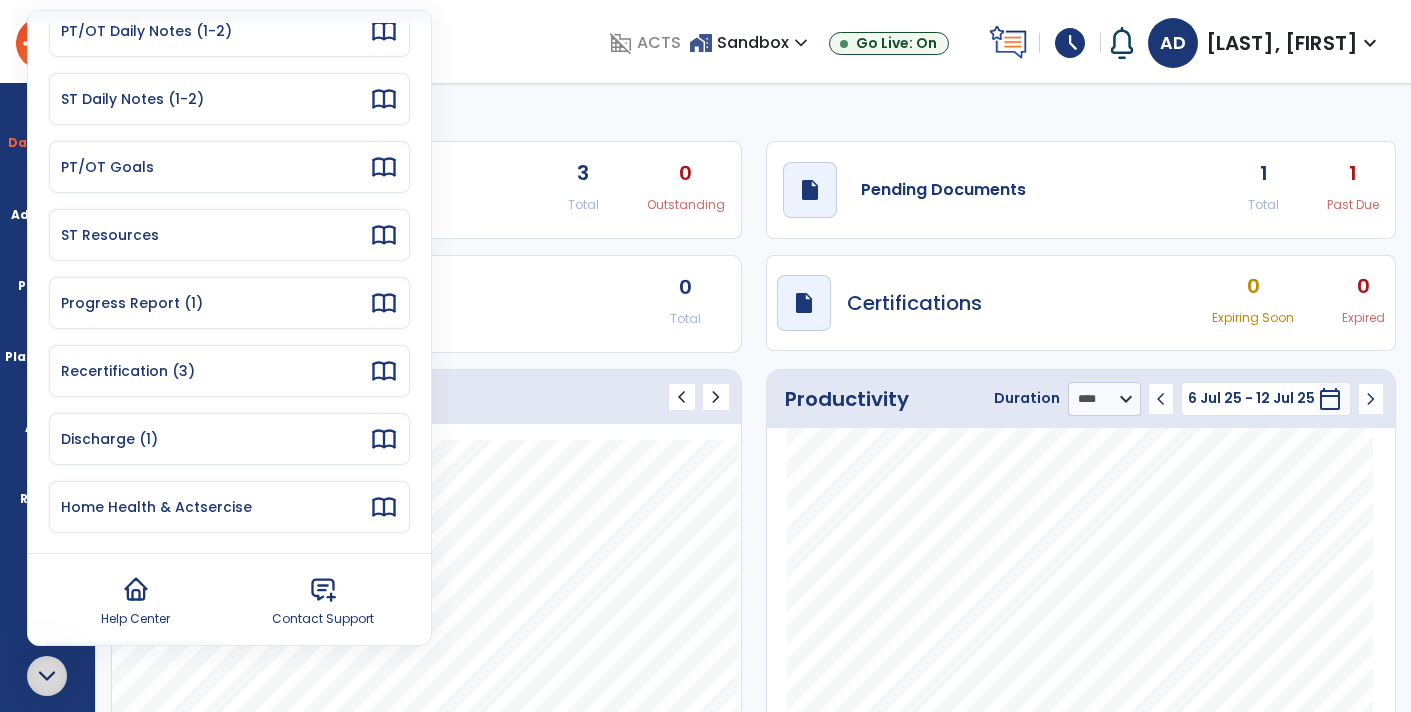 scroll, scrollTop: 179, scrollLeft: 0, axis: vertical 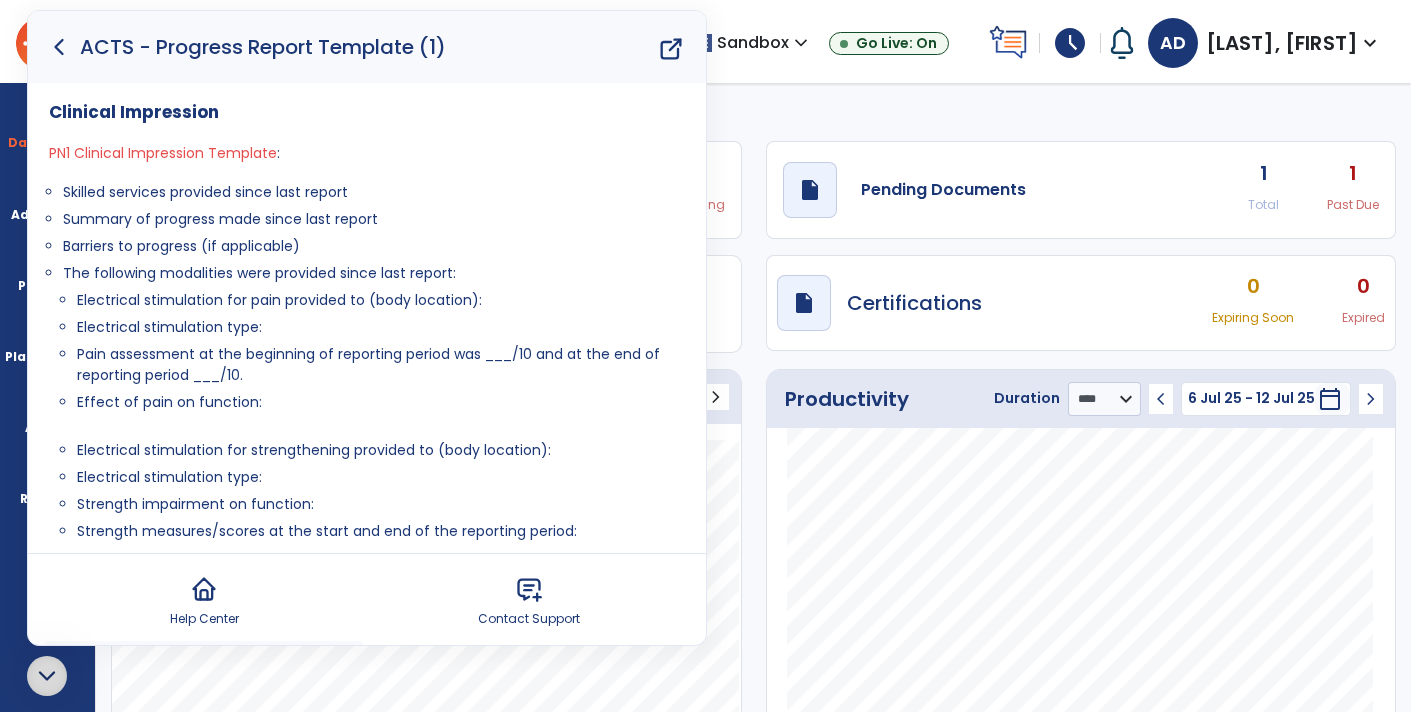 click 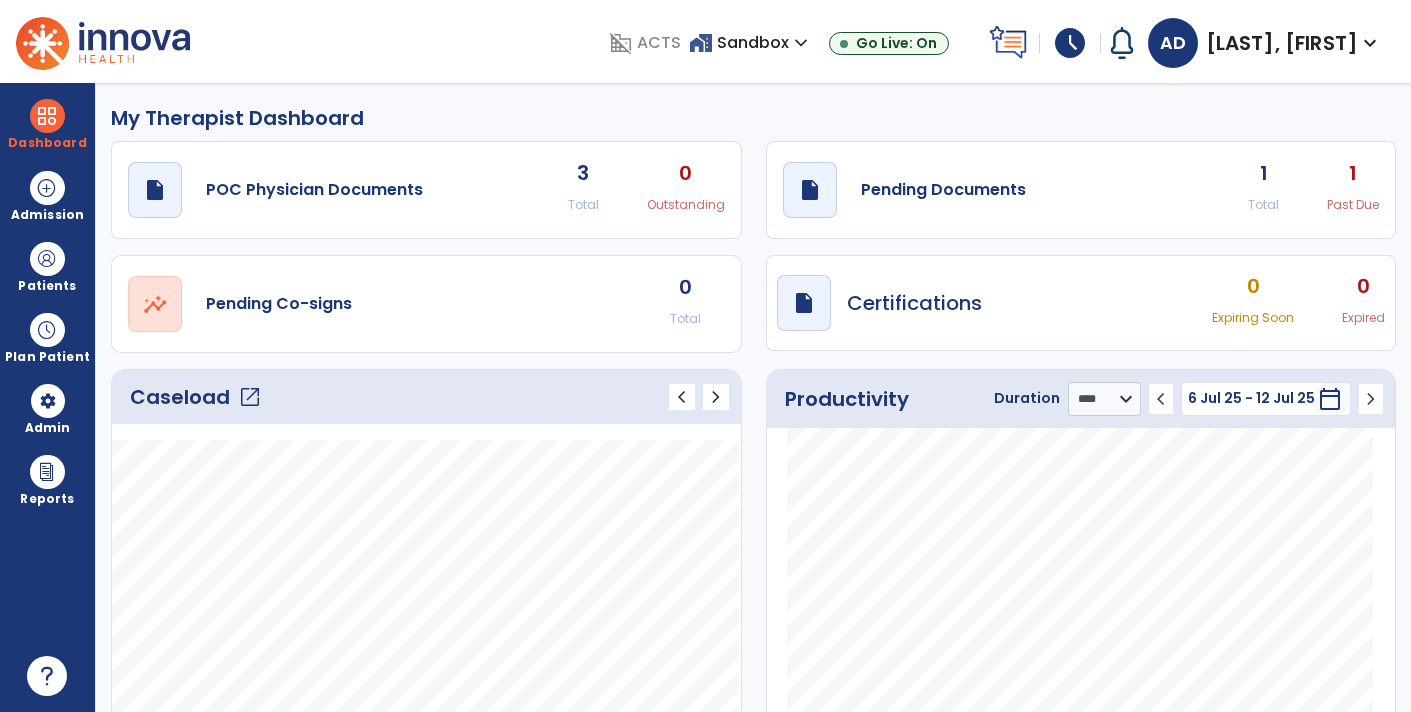 click 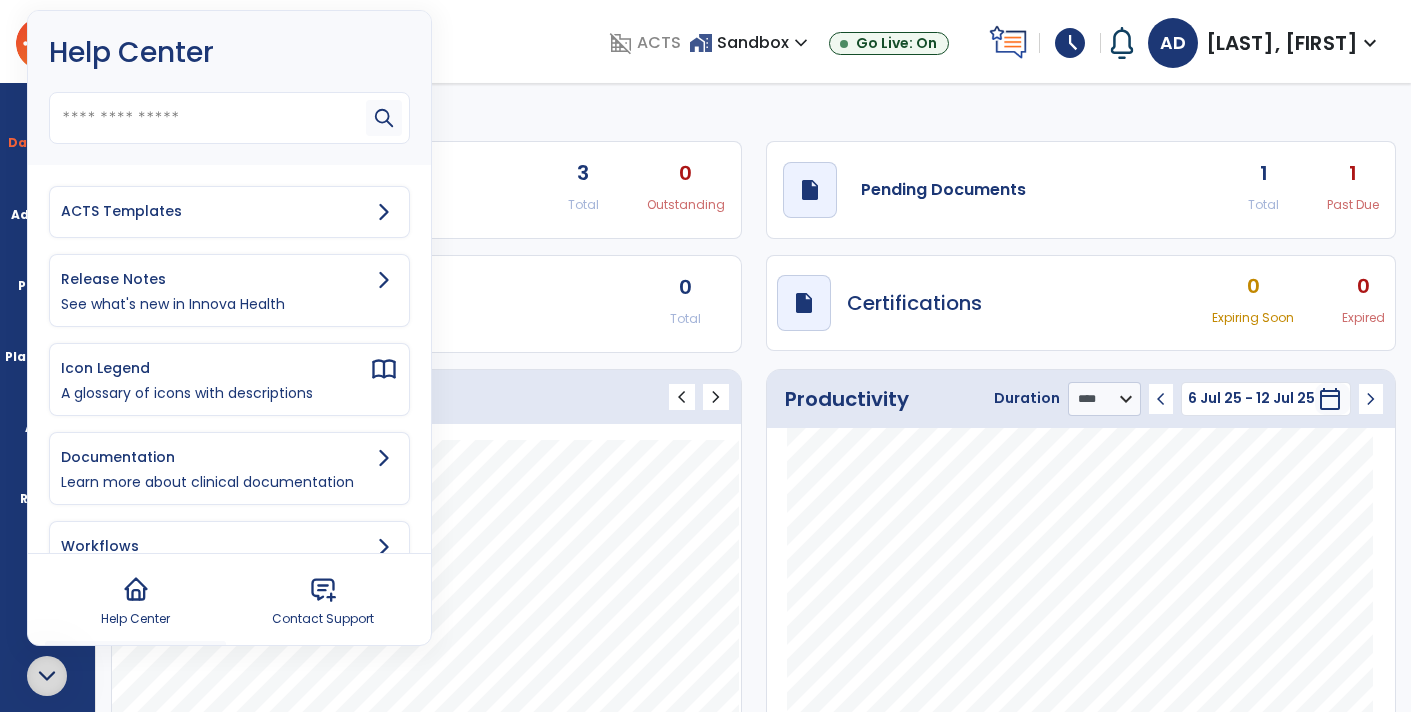 click 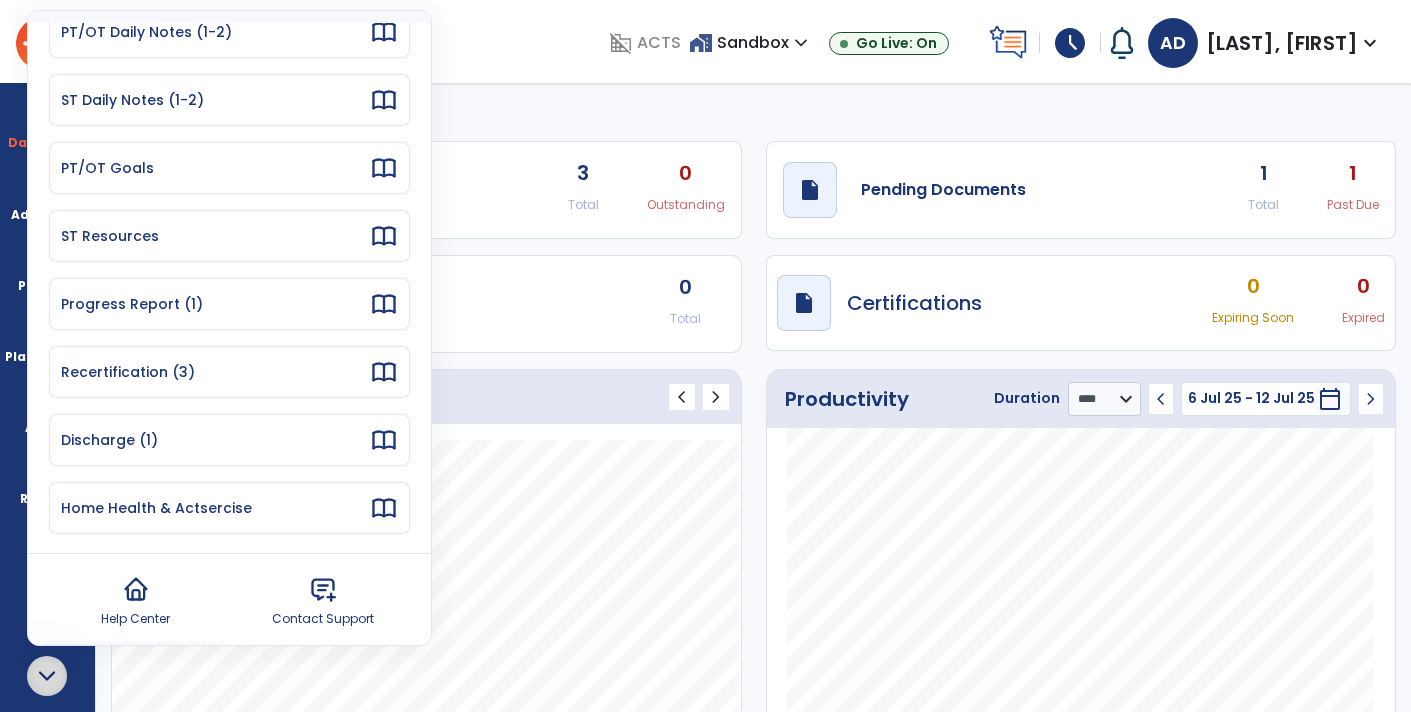 scroll, scrollTop: 179, scrollLeft: 0, axis: vertical 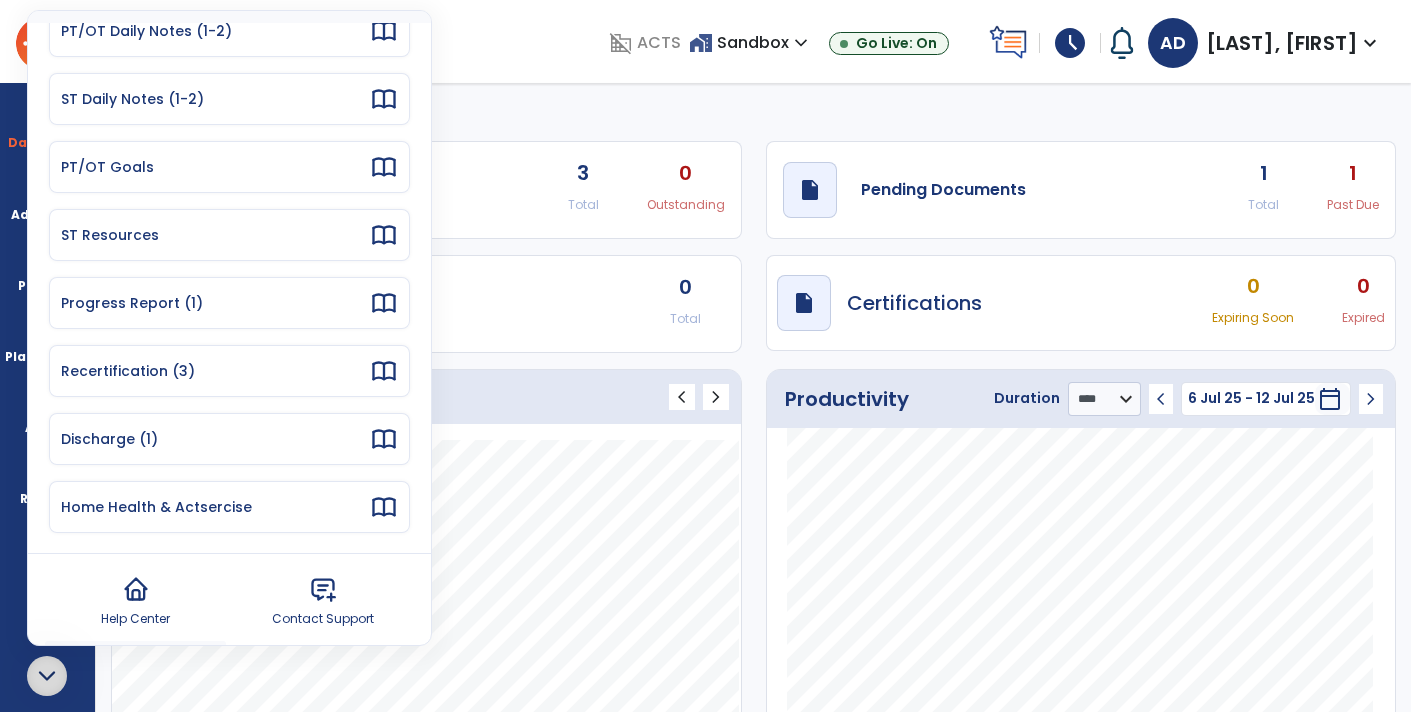 click on "Recertification (3)" at bounding box center [215, 371] 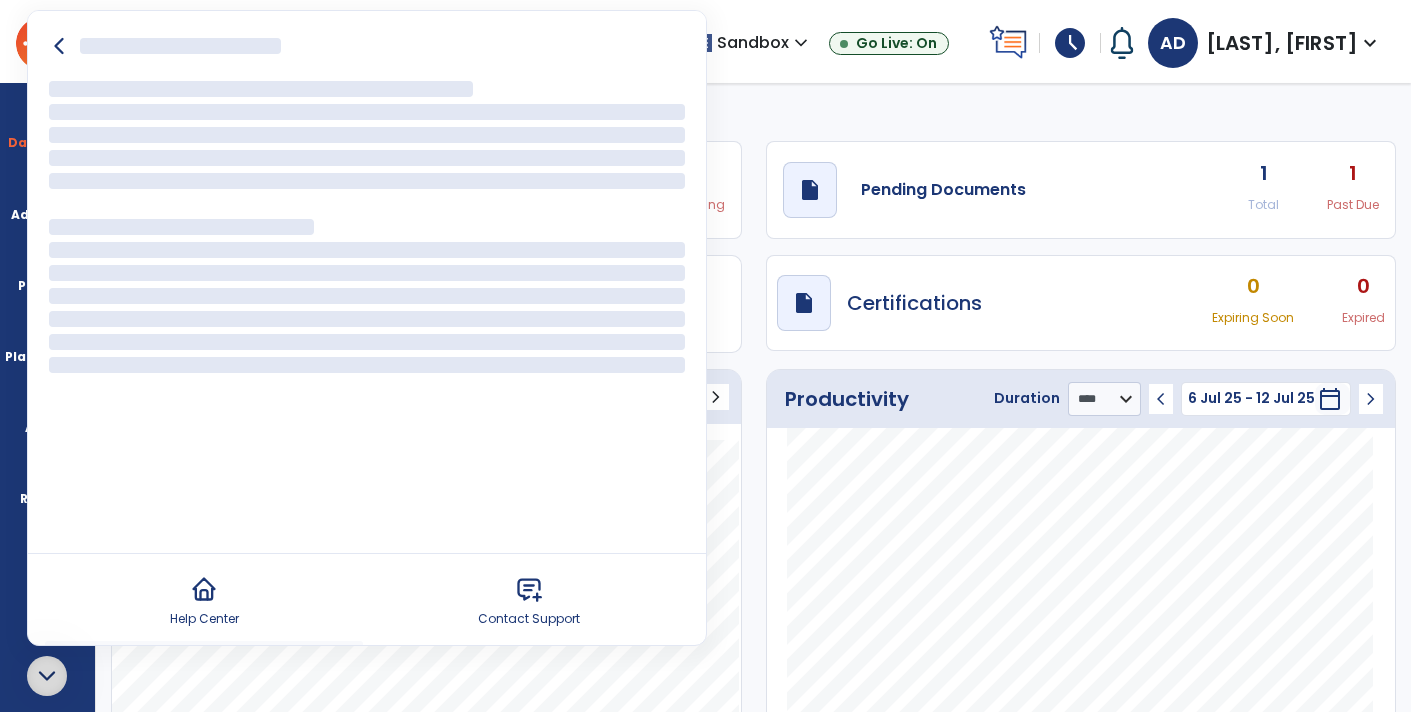 scroll, scrollTop: 0, scrollLeft: 0, axis: both 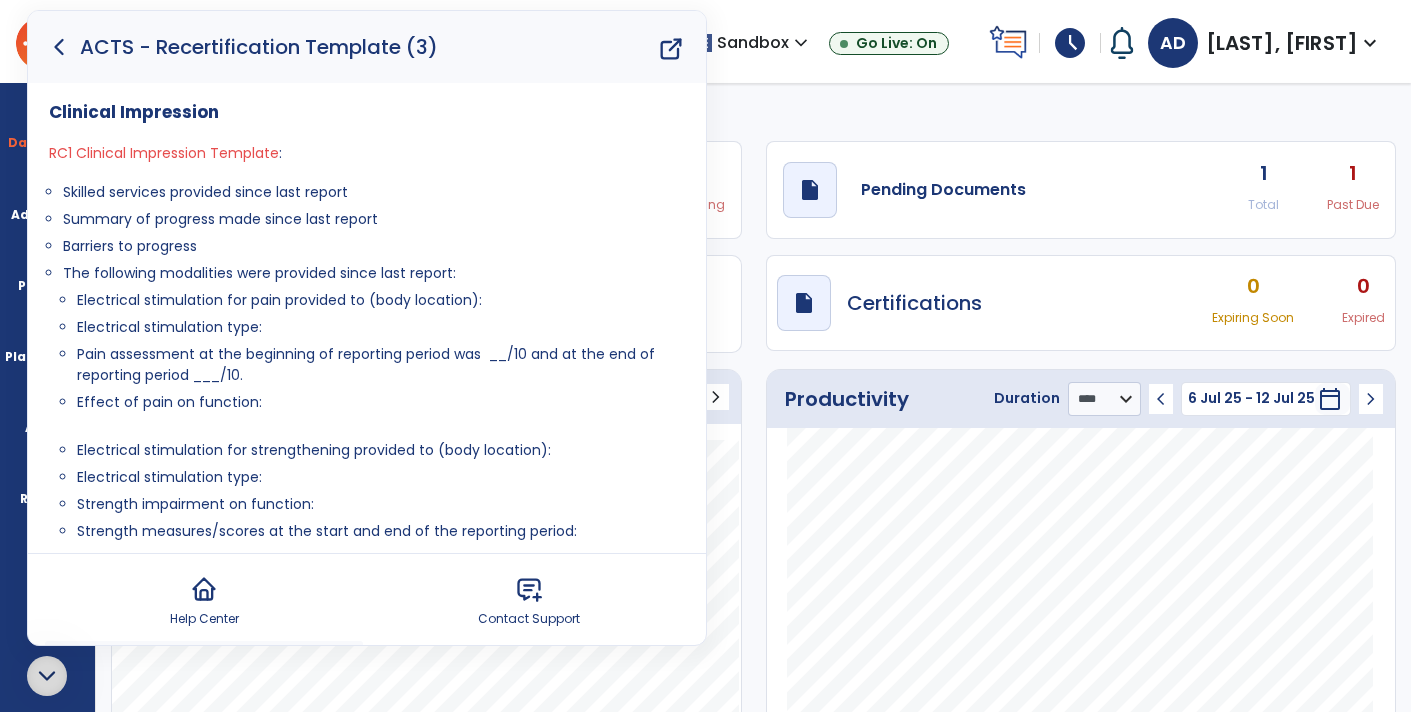 click 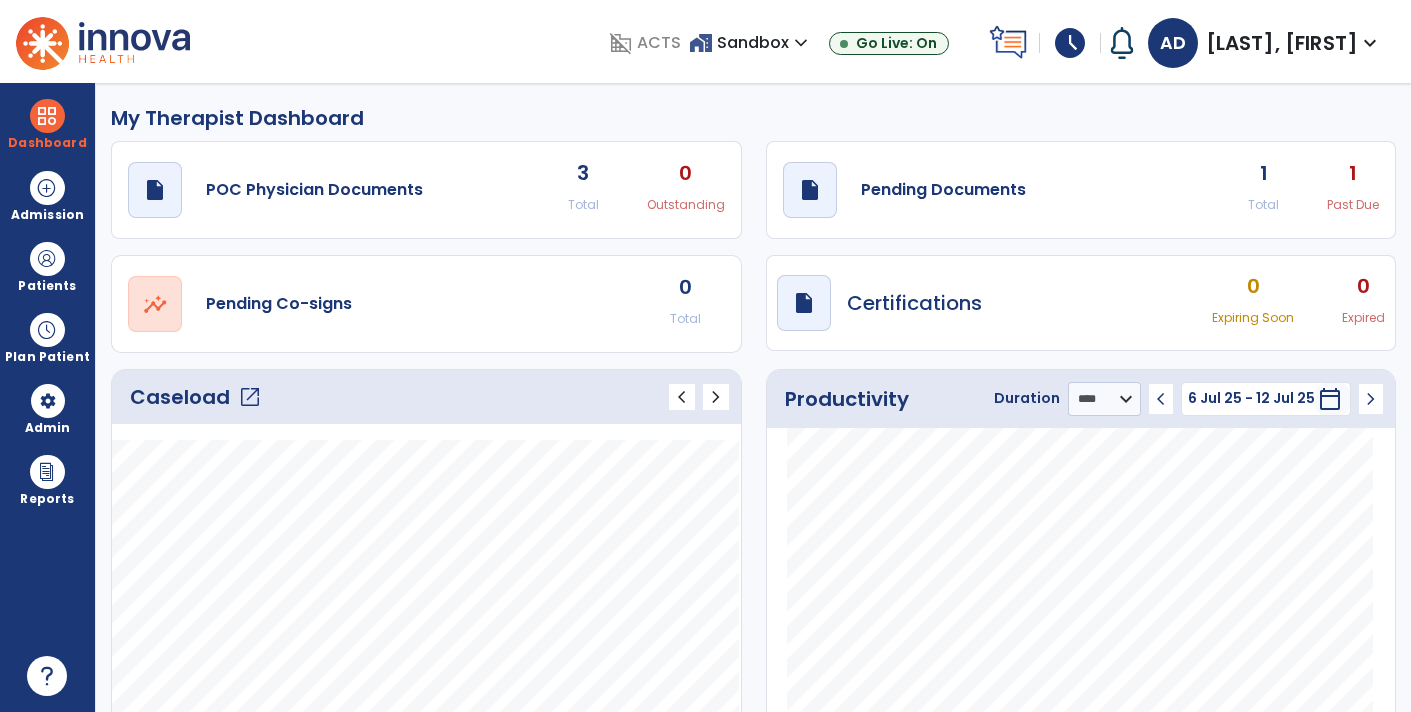 click 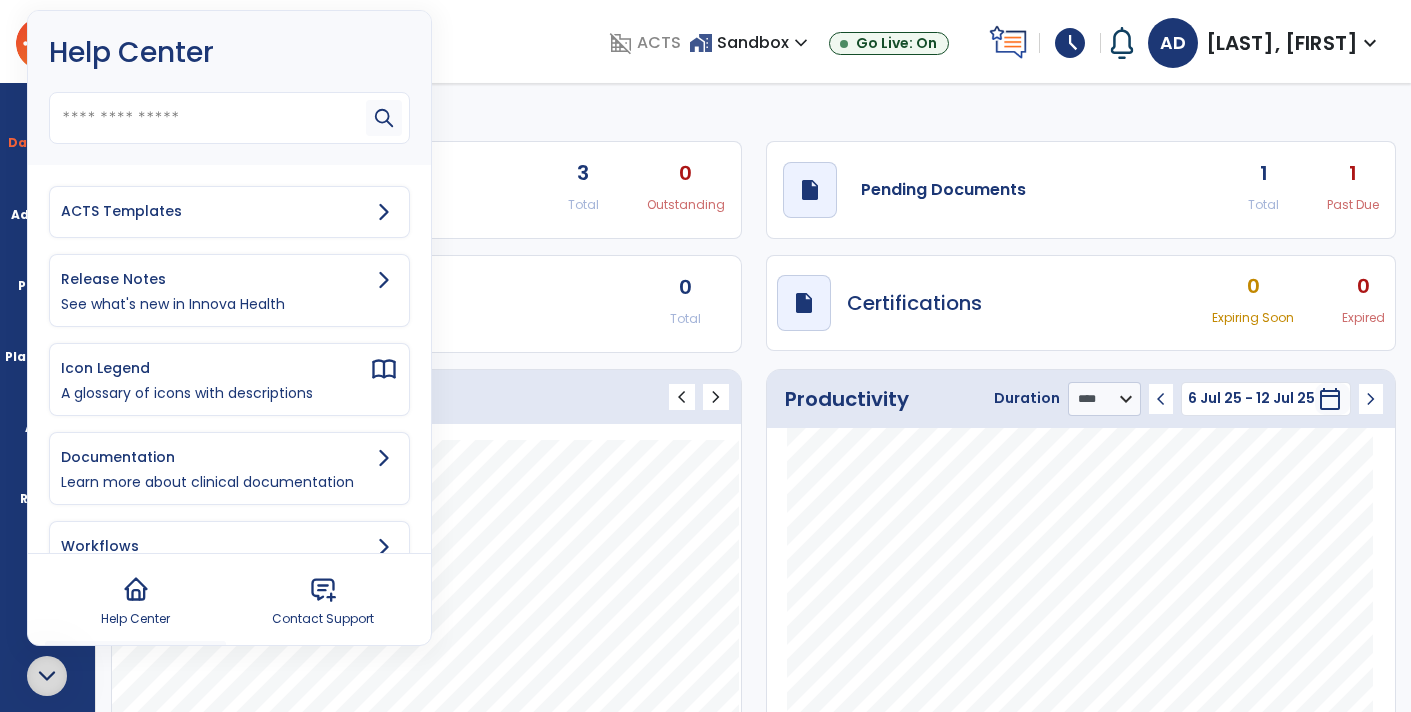 click on "ACTS Templates" at bounding box center [215, 211] 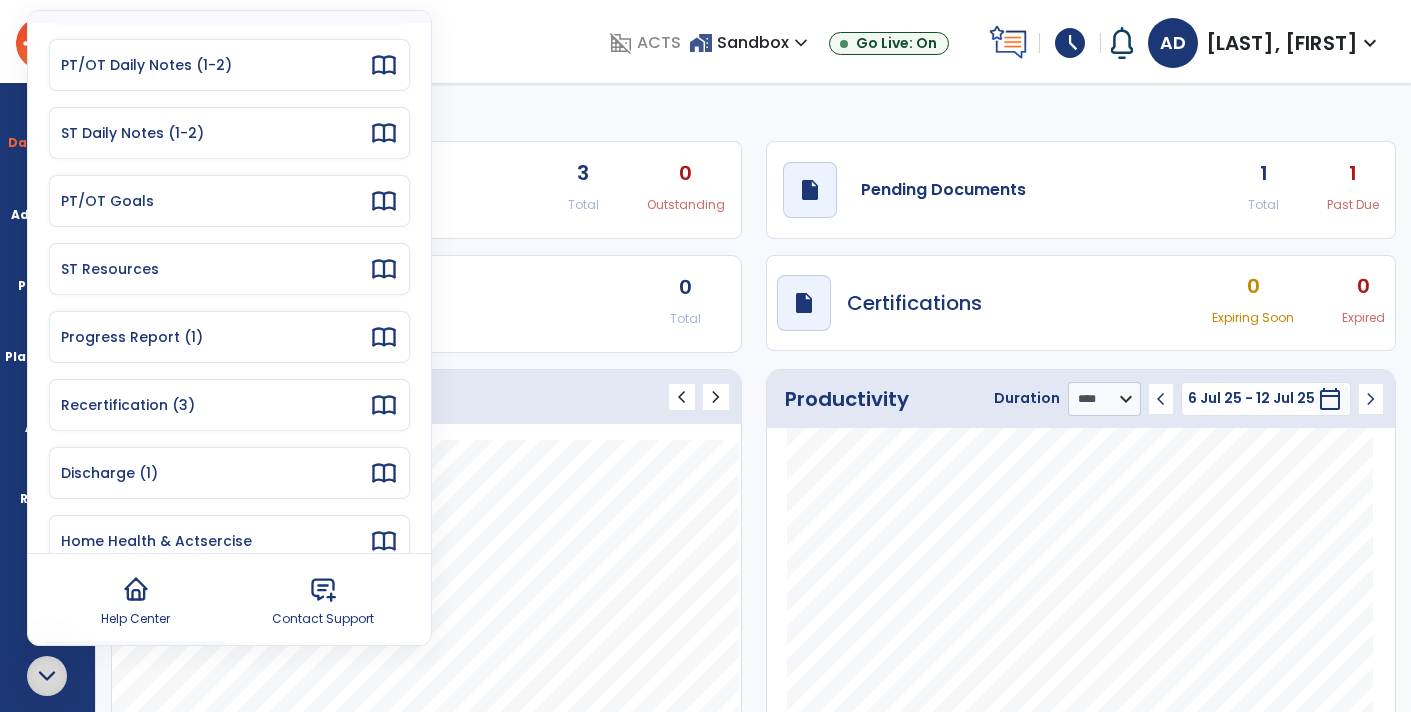 scroll, scrollTop: 179, scrollLeft: 0, axis: vertical 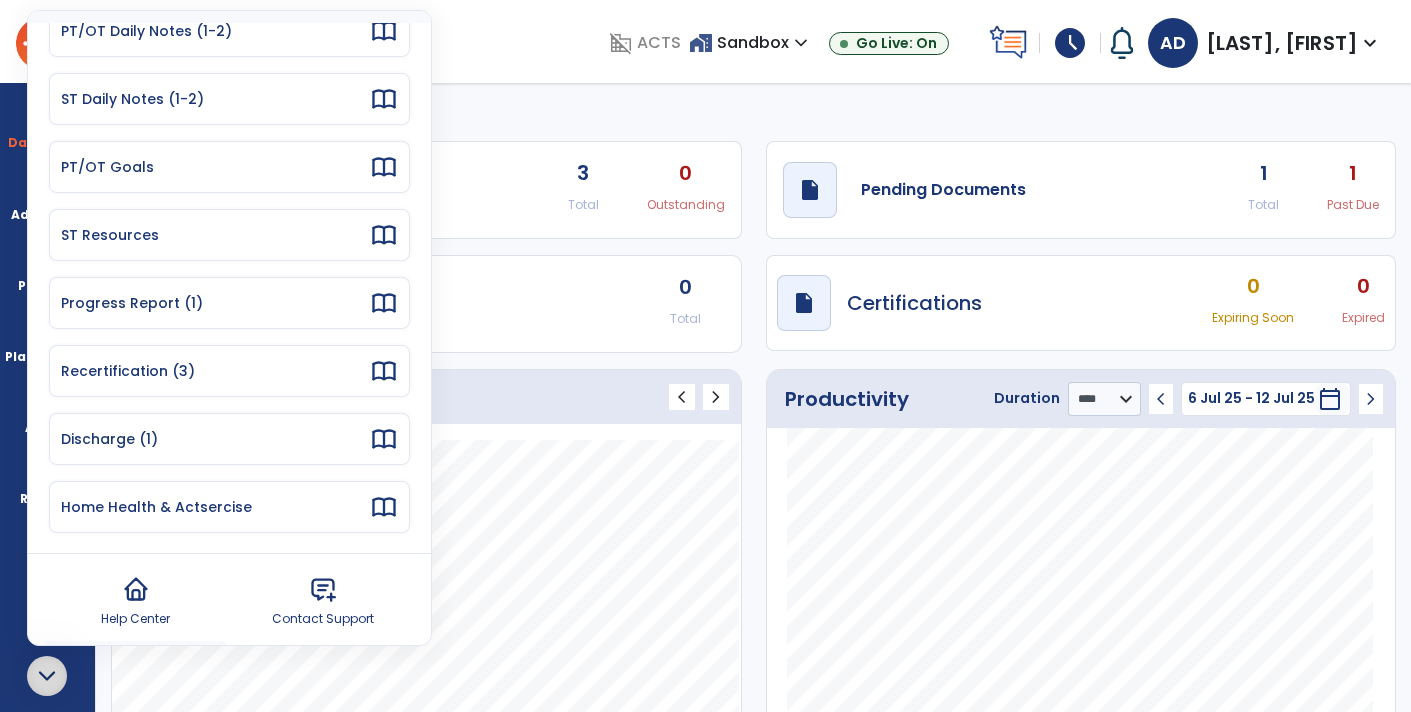 click on "Discharge (1)" at bounding box center [229, 439] 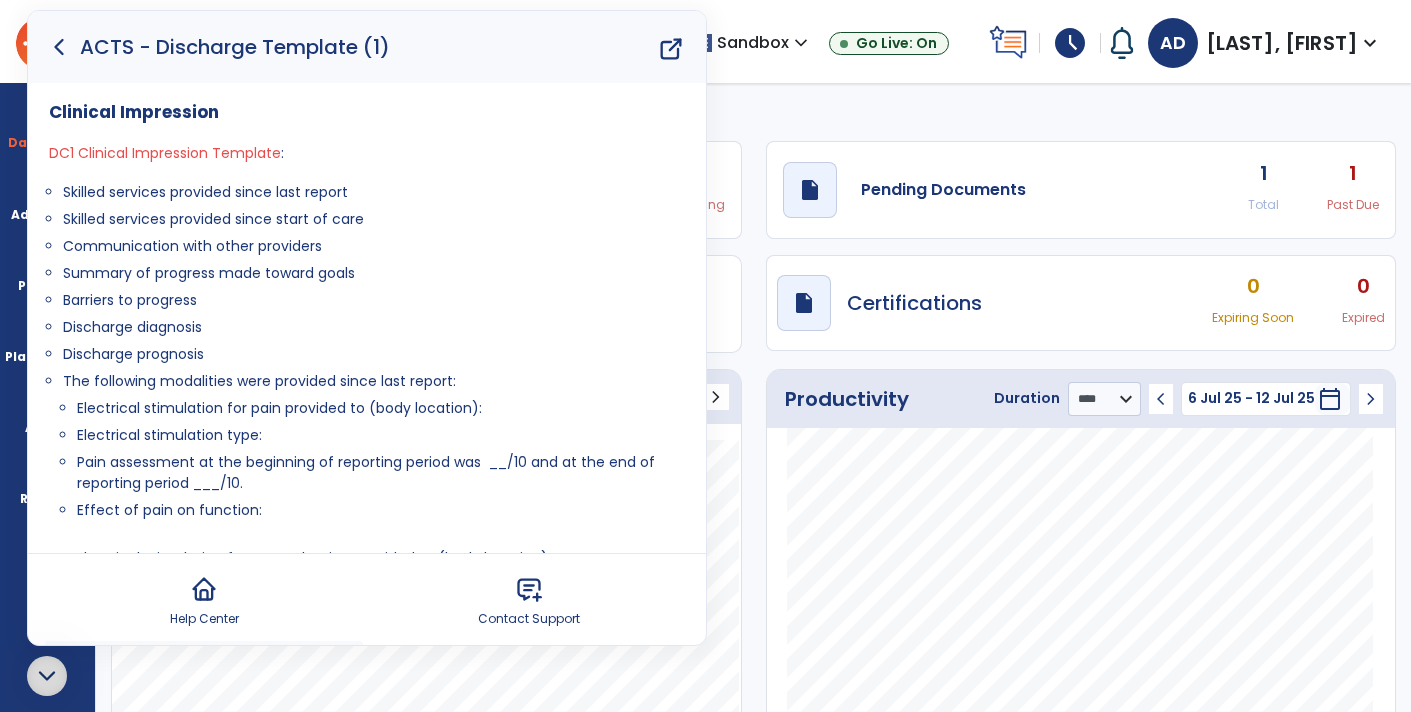 click 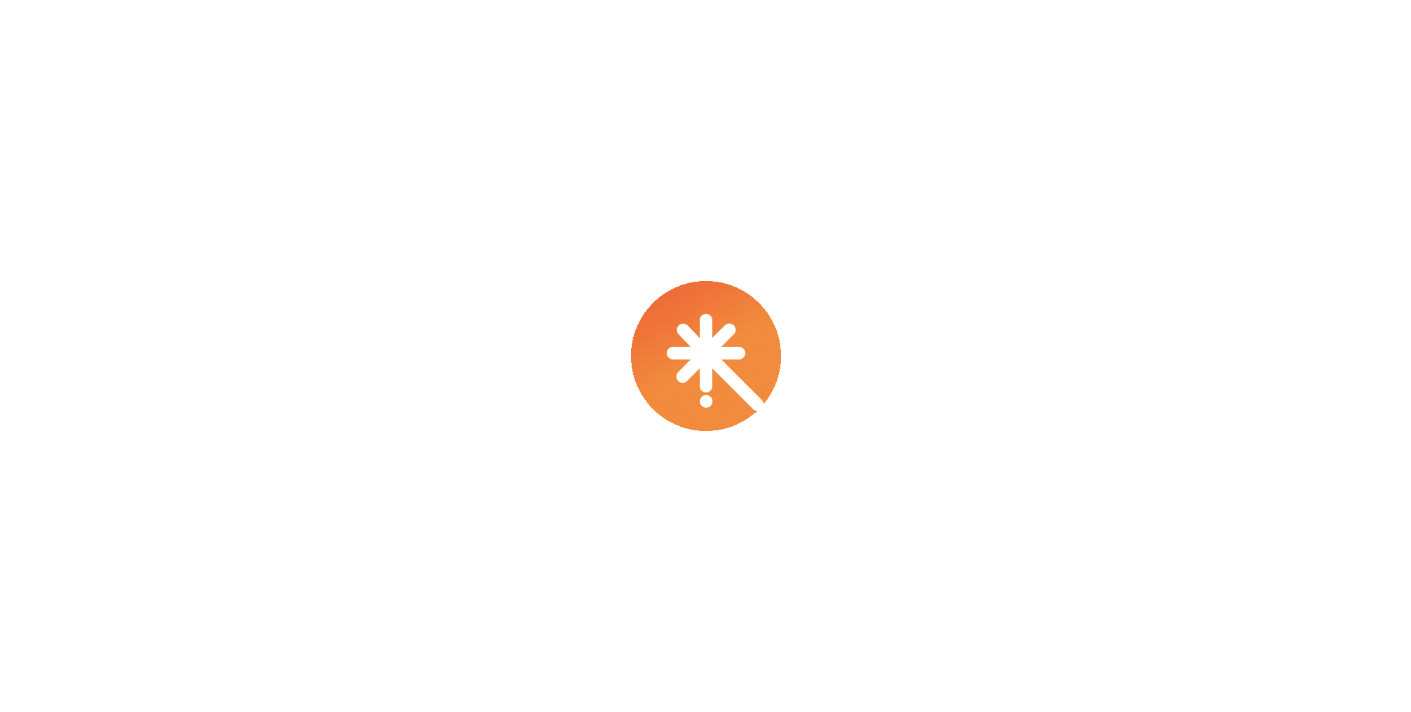 scroll, scrollTop: 0, scrollLeft: 0, axis: both 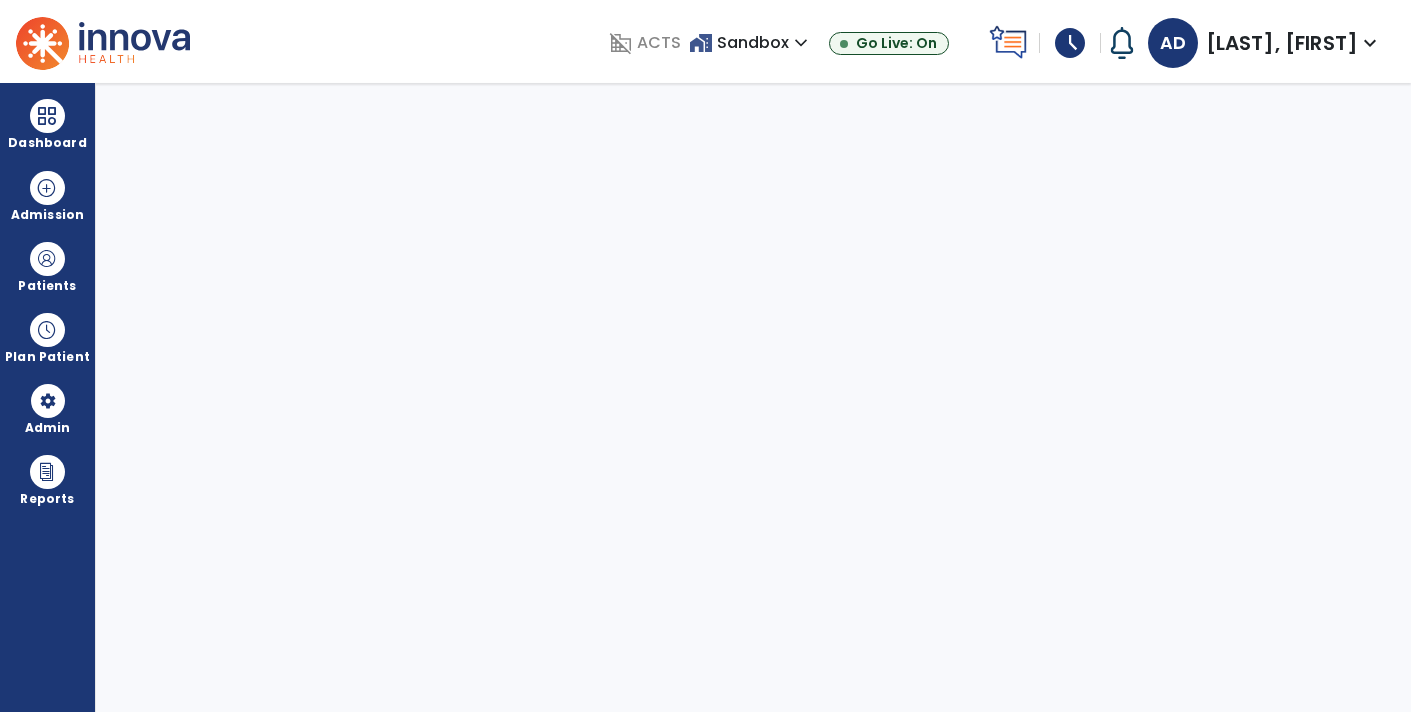 select on "****" 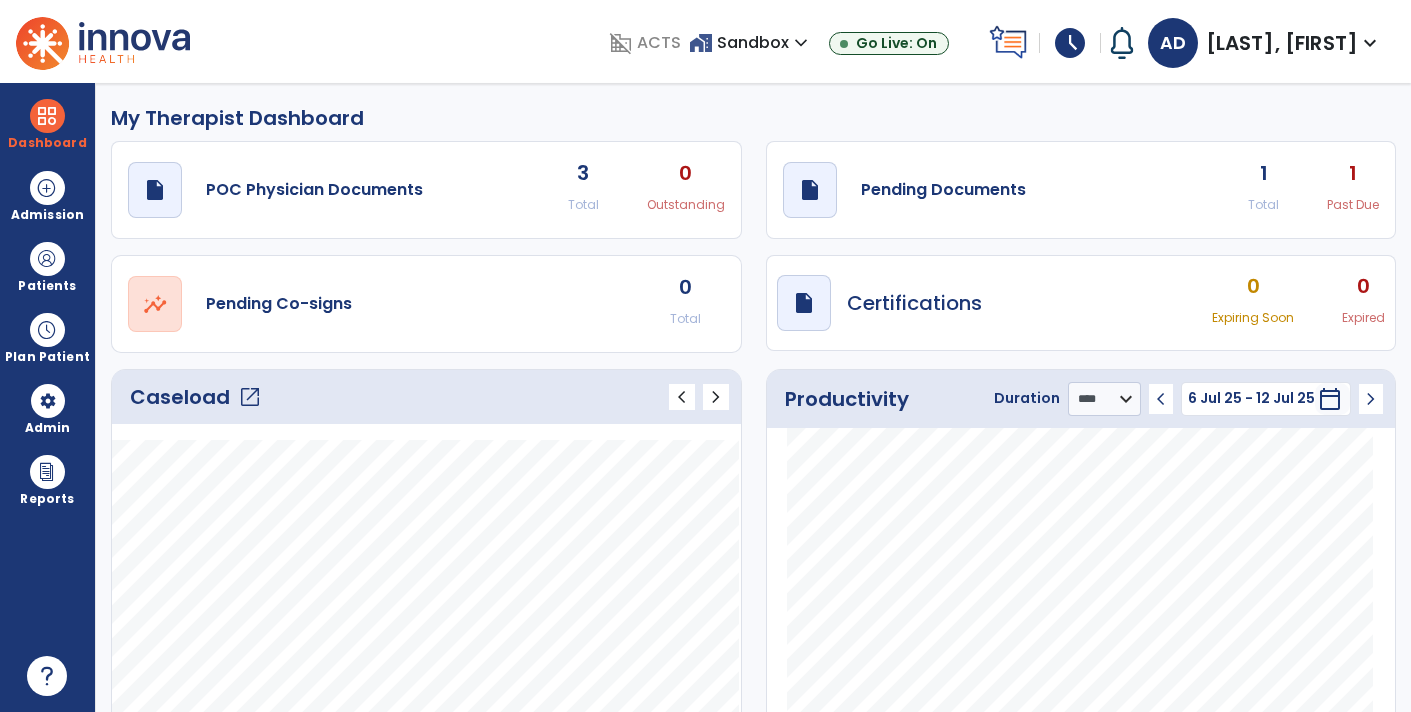 click on "schedule" at bounding box center [1070, 43] 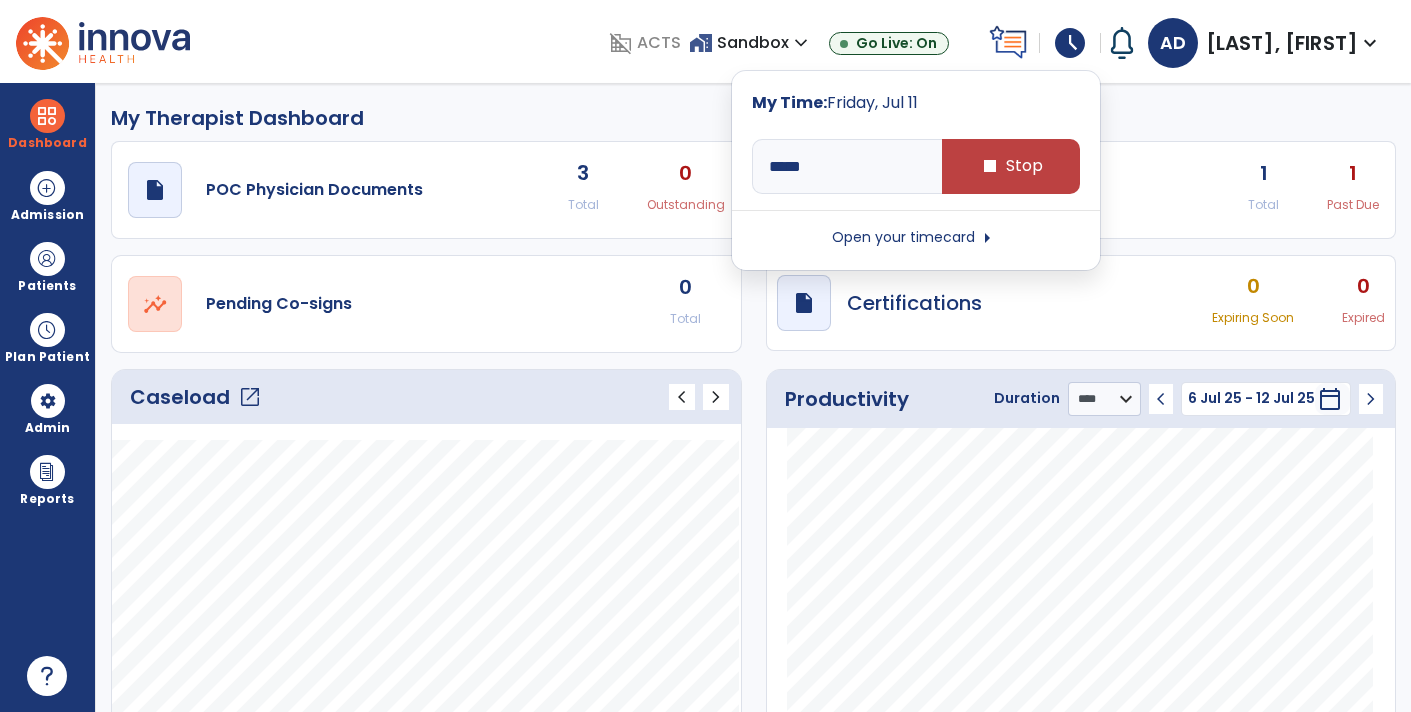 click on "arrow_right" at bounding box center [987, 238] 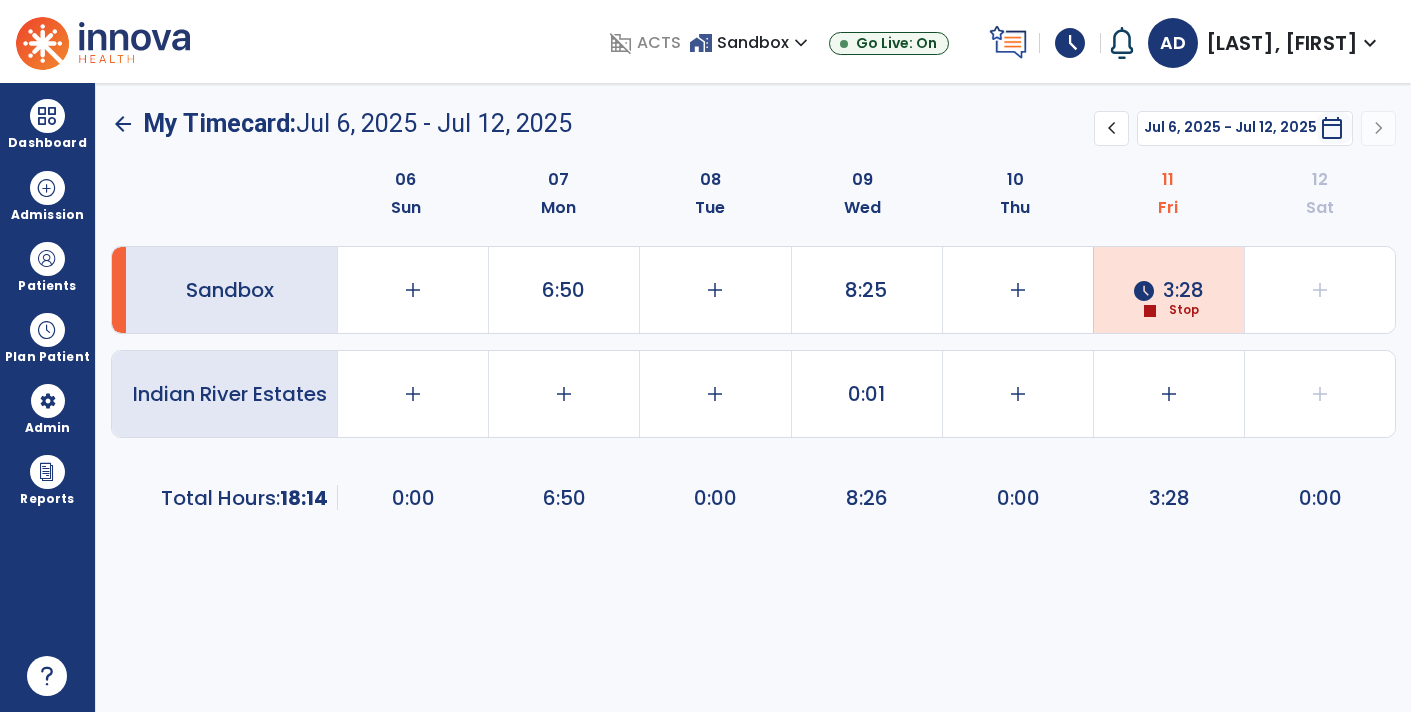 click on "stop" 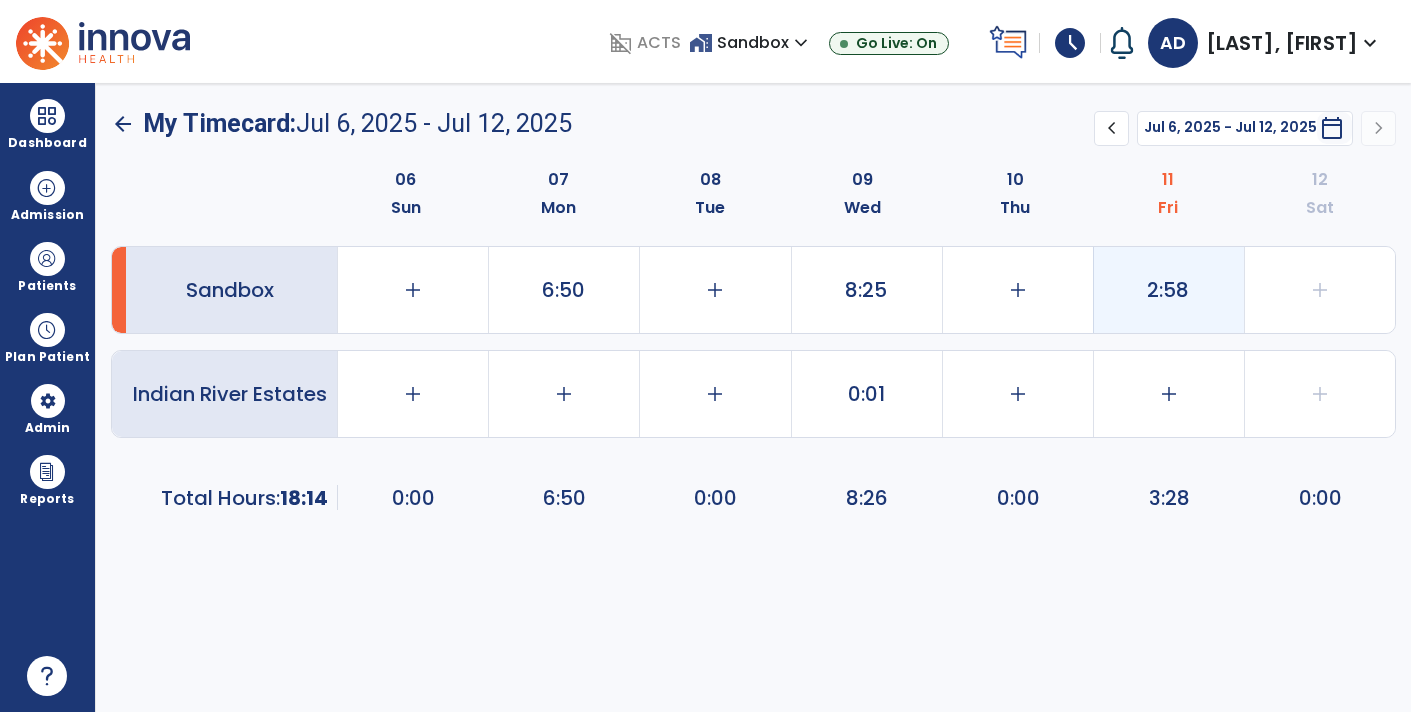 click on "2:58" 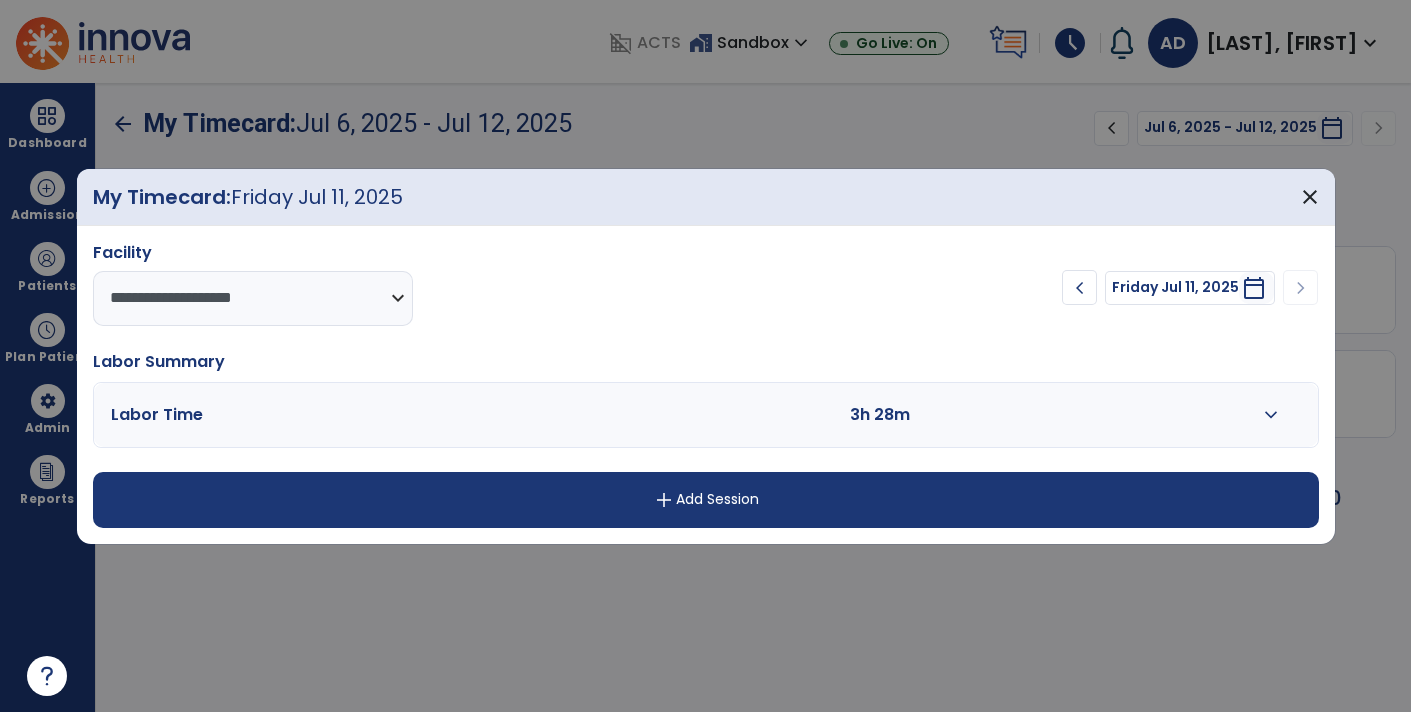 click on "expand_more" at bounding box center [1271, 415] 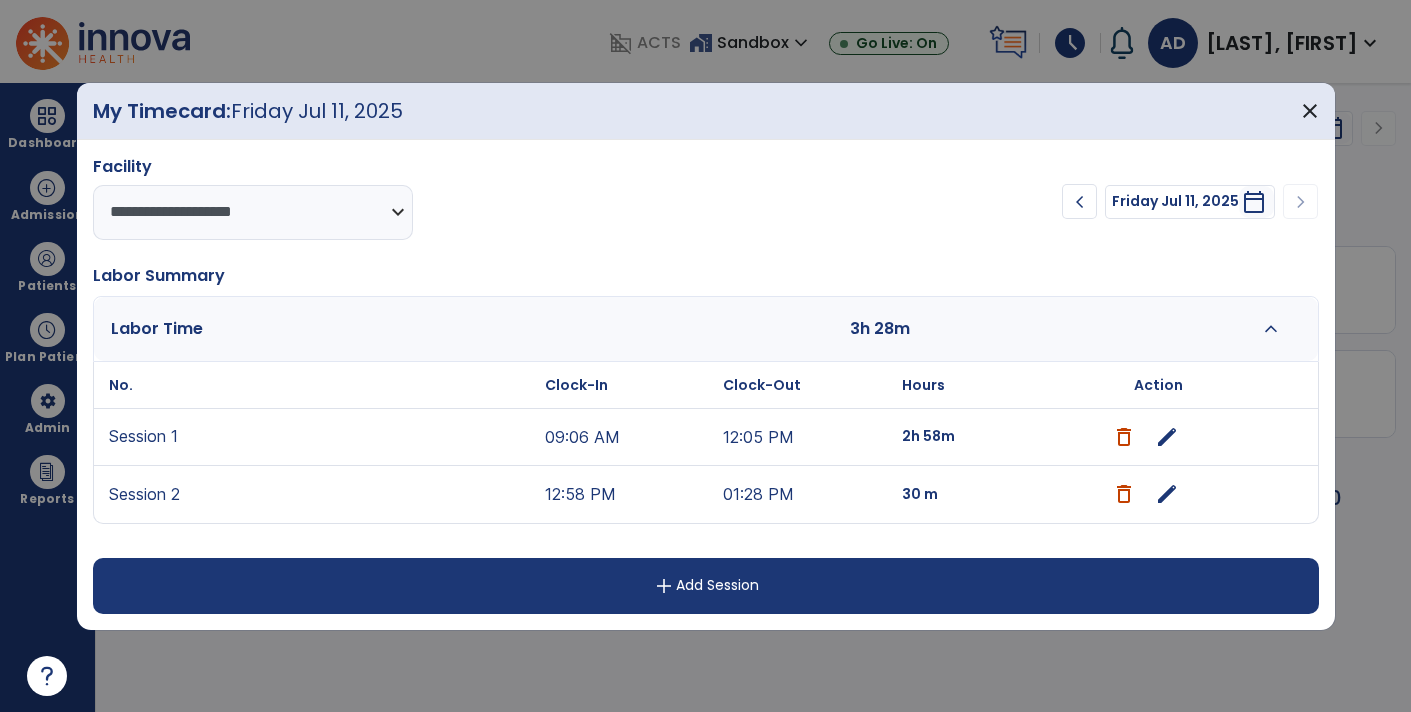 click at bounding box center (1124, 494) 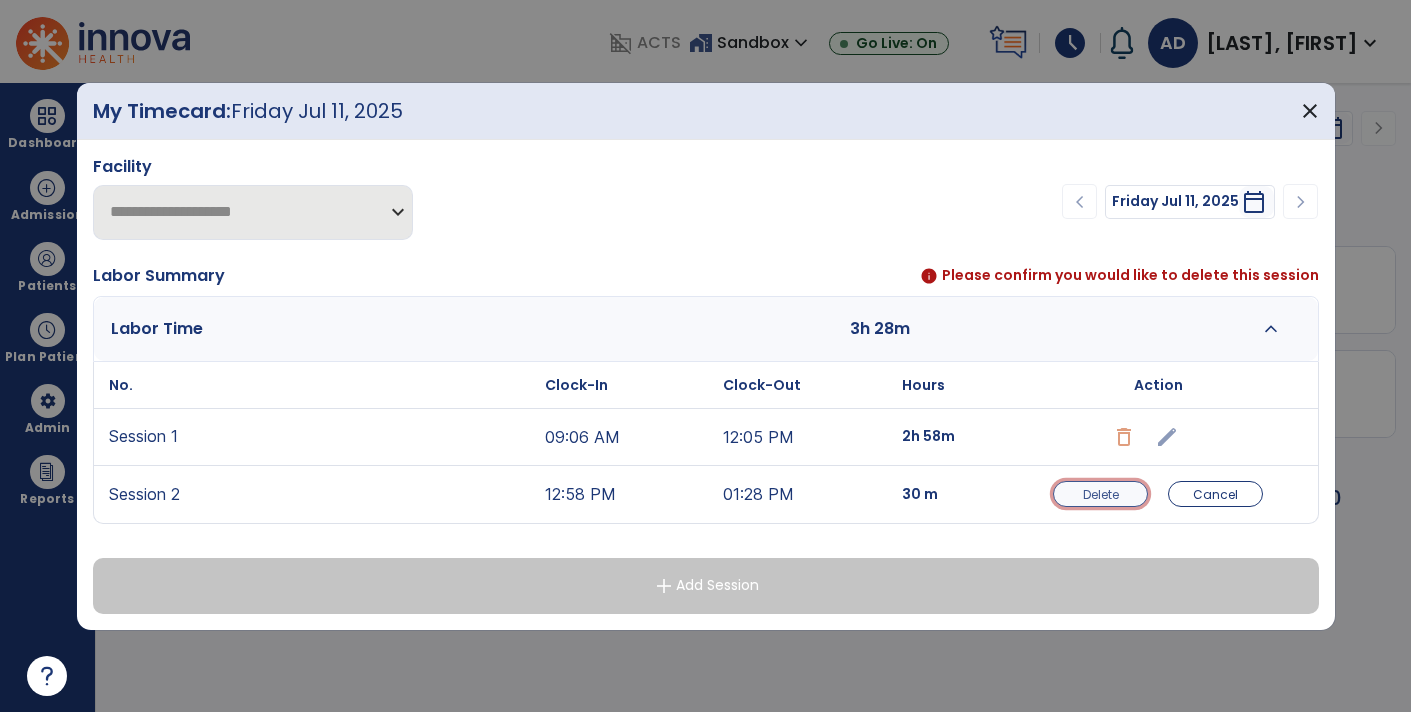 click on "Delete" at bounding box center (1101, 494) 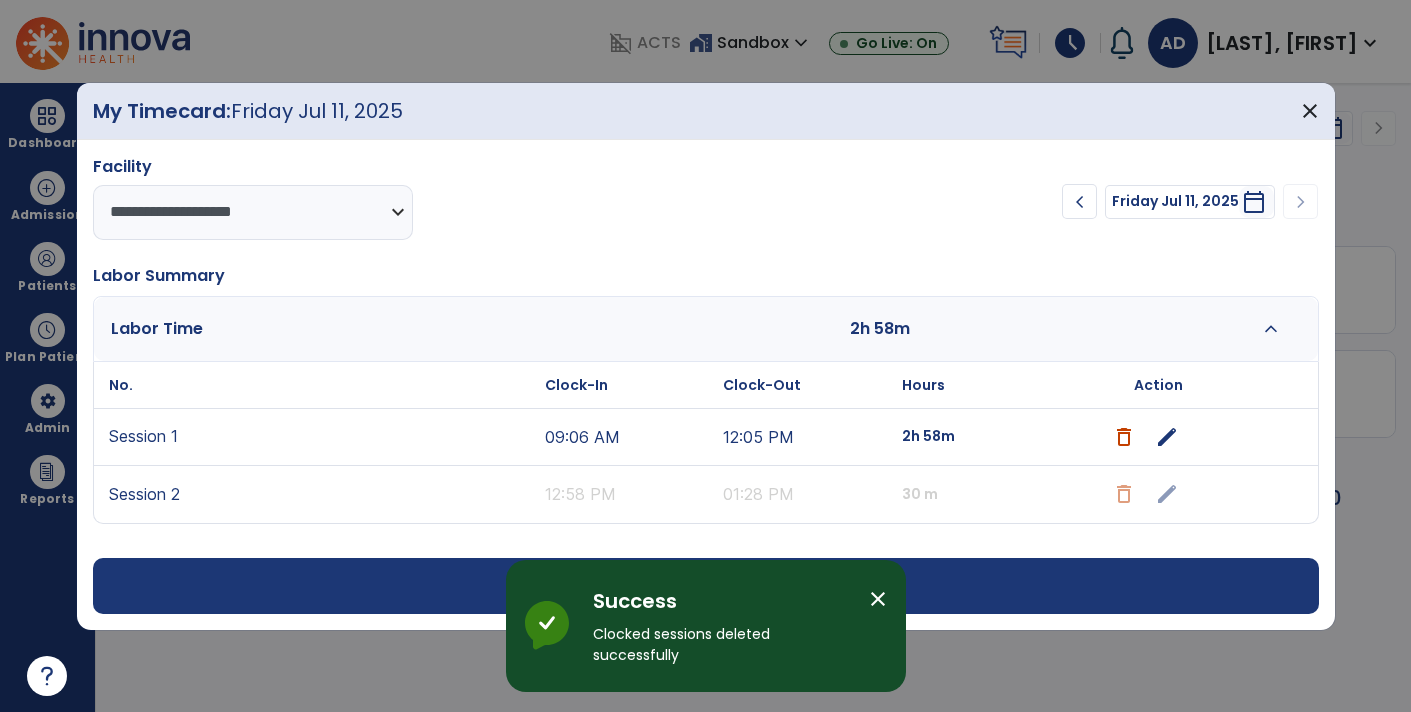 click on "12:05 PM" at bounding box center (807, 437) 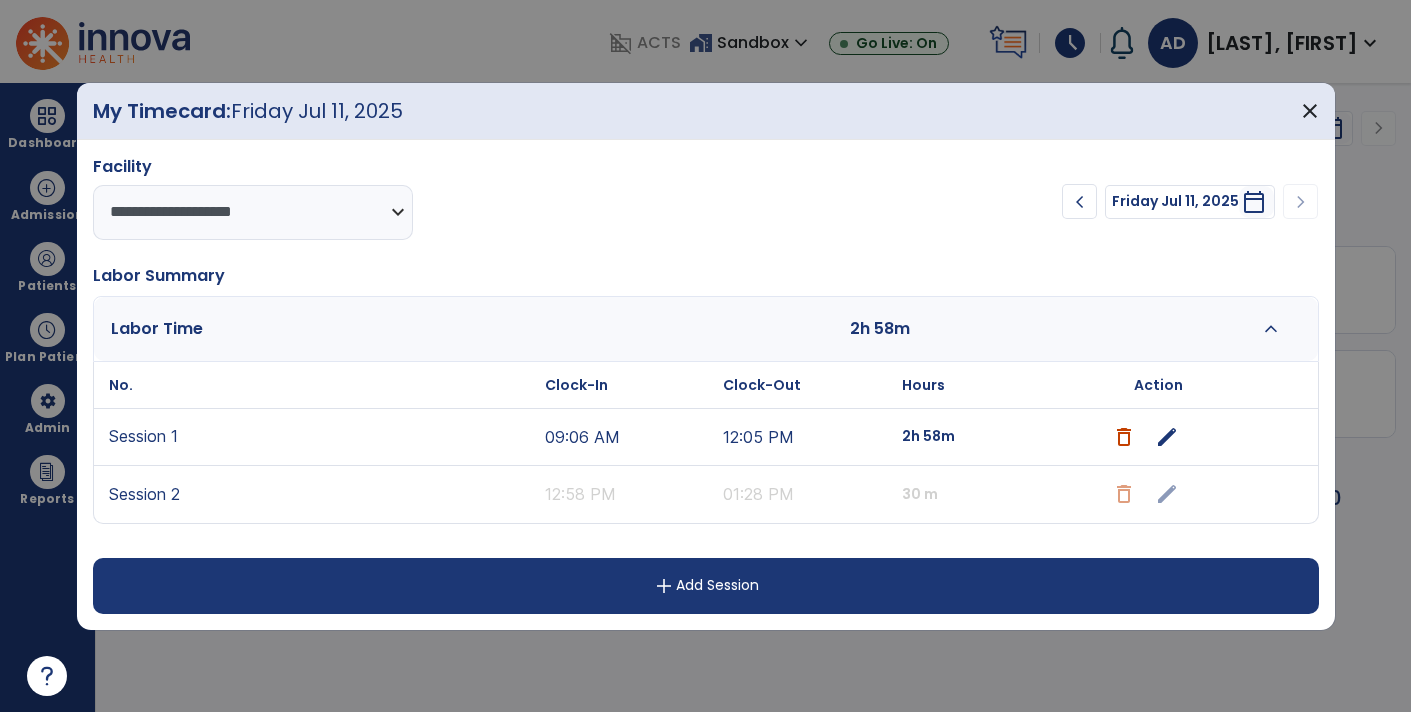 click on "edit" at bounding box center (1167, 437) 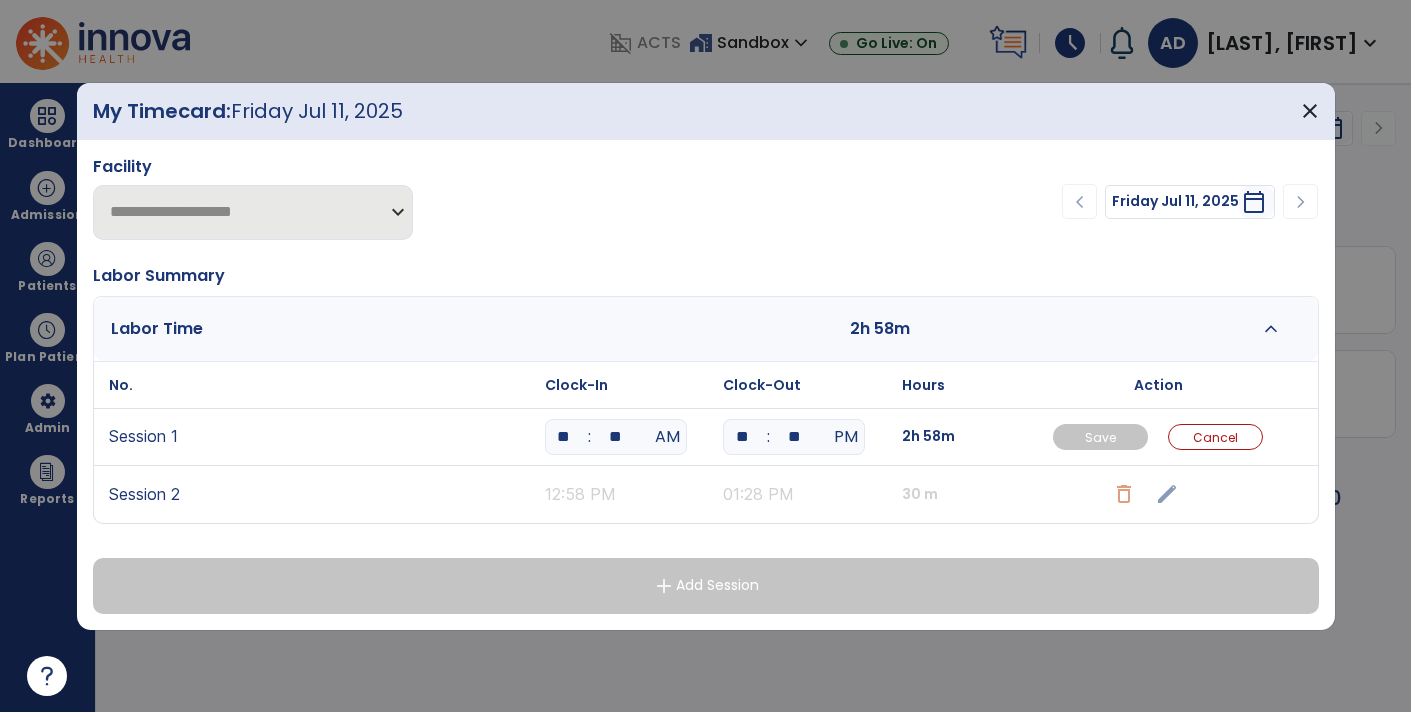 click on "**" at bounding box center (794, 437) 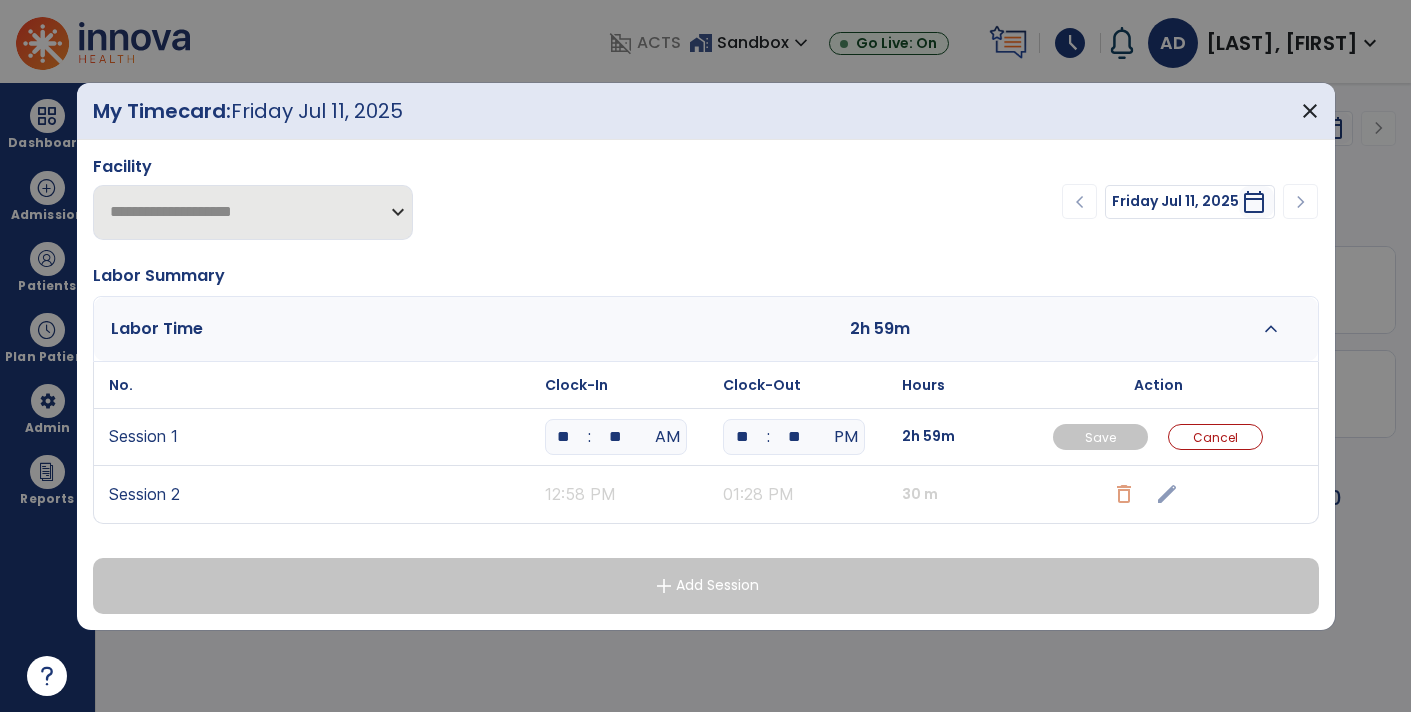 type on "*" 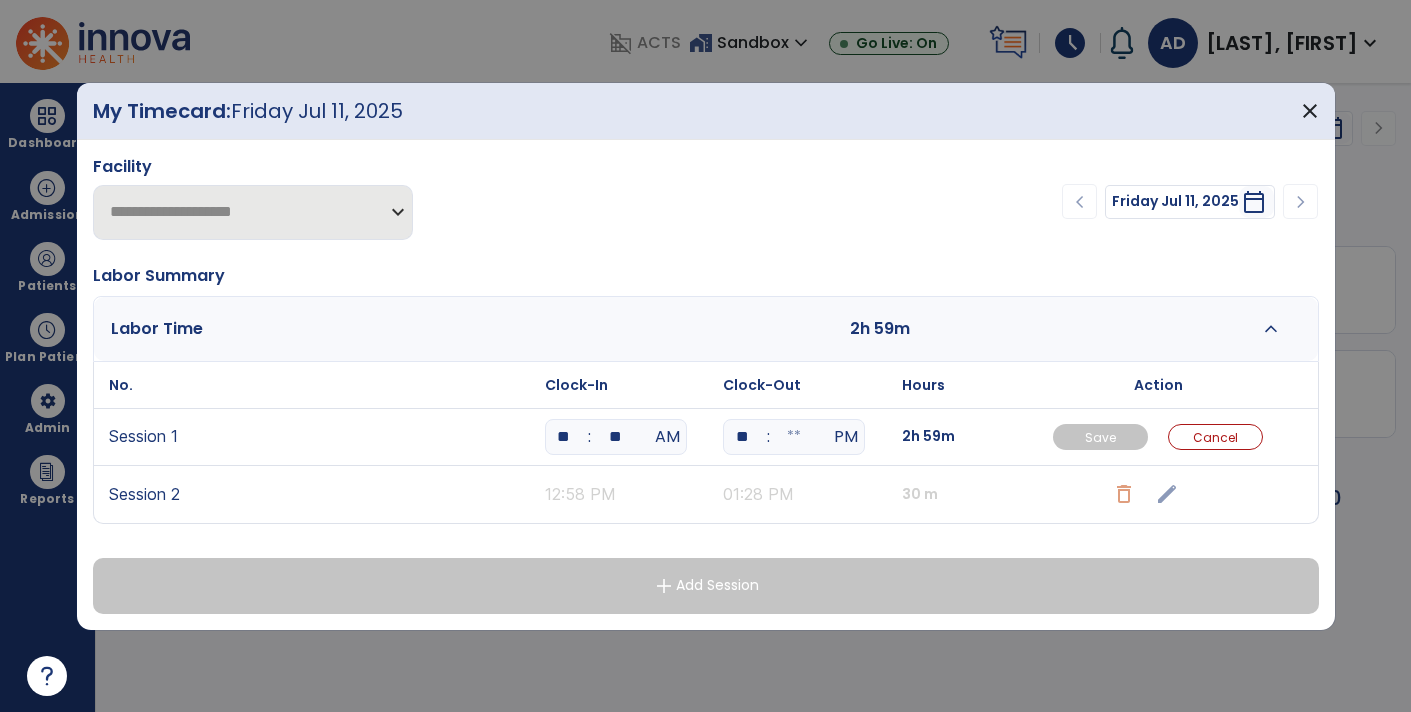 type 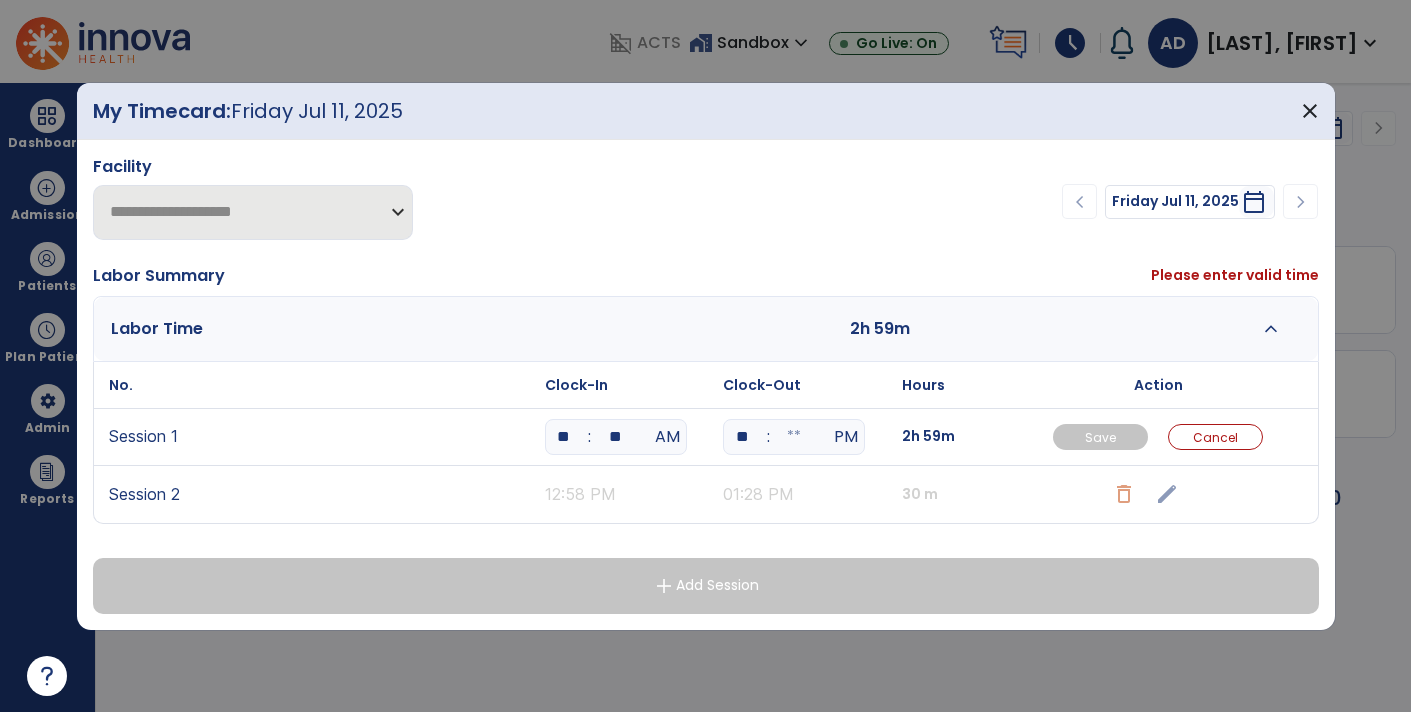 type on "*" 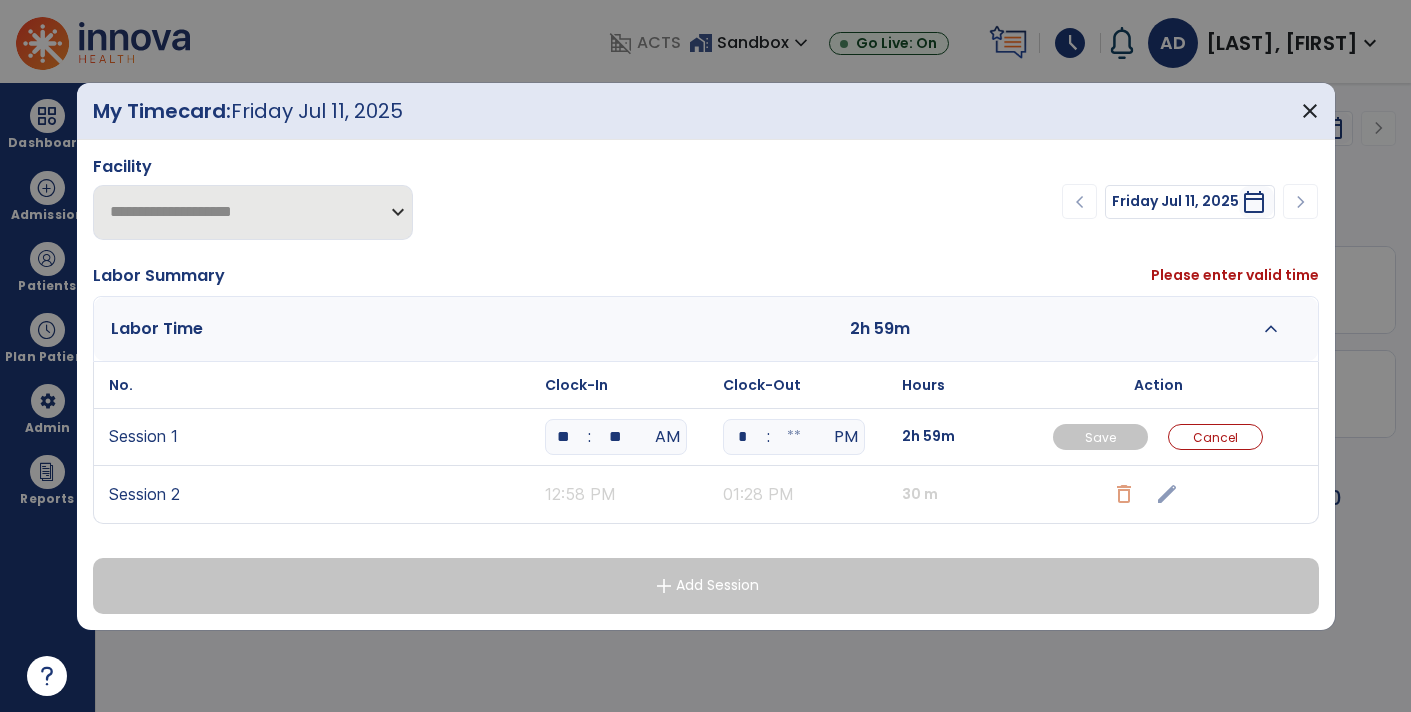 click at bounding box center (794, 437) 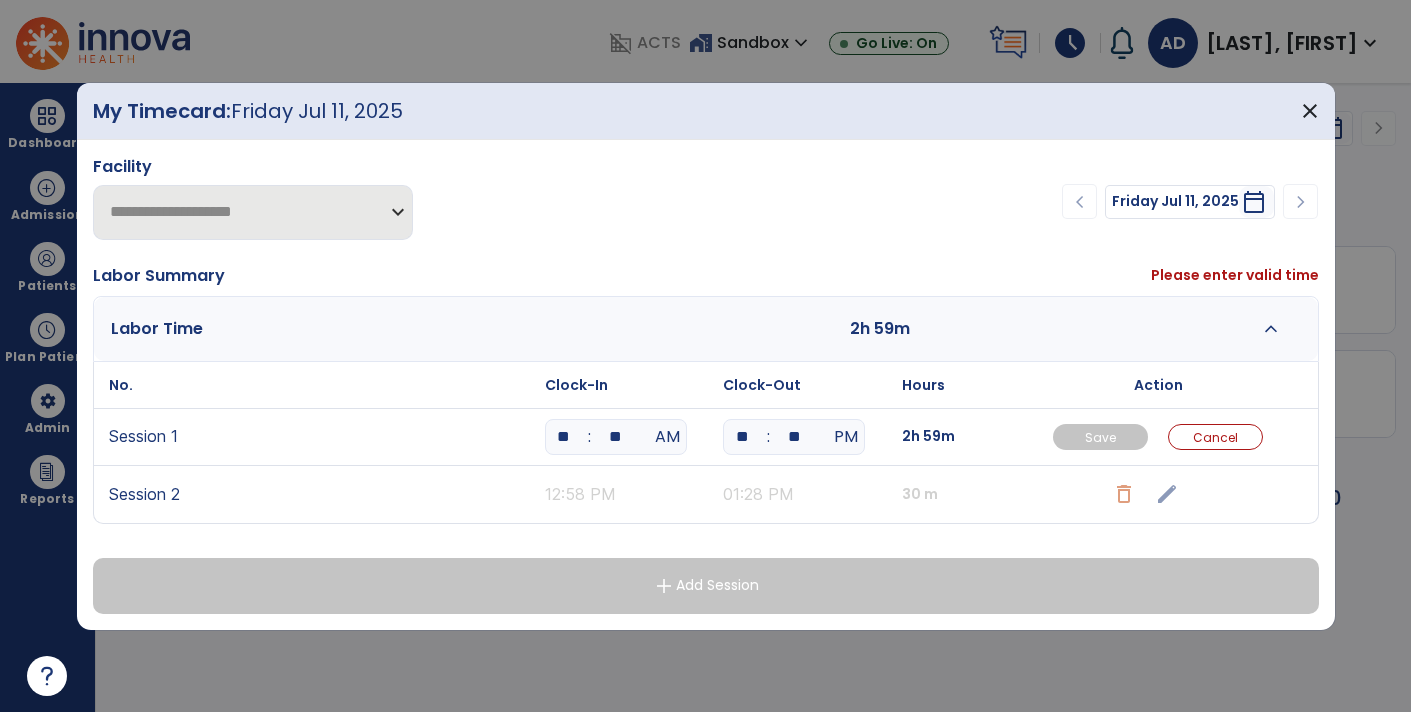 type on "**" 